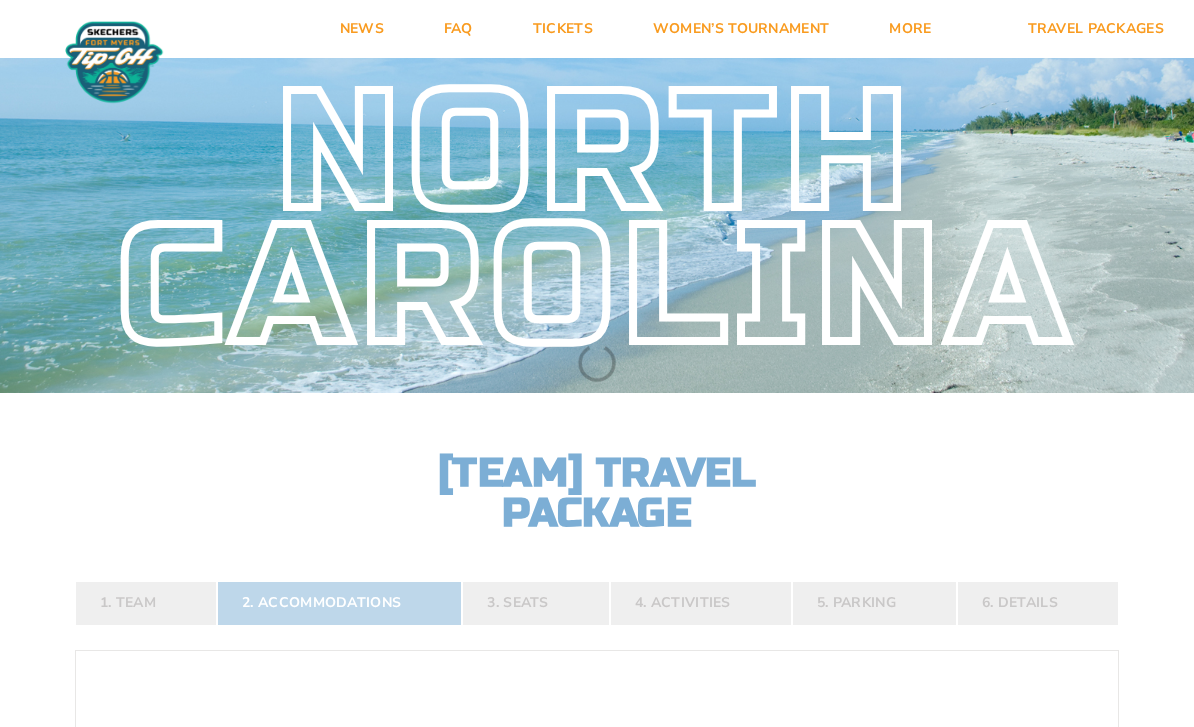 scroll, scrollTop: 0, scrollLeft: 0, axis: both 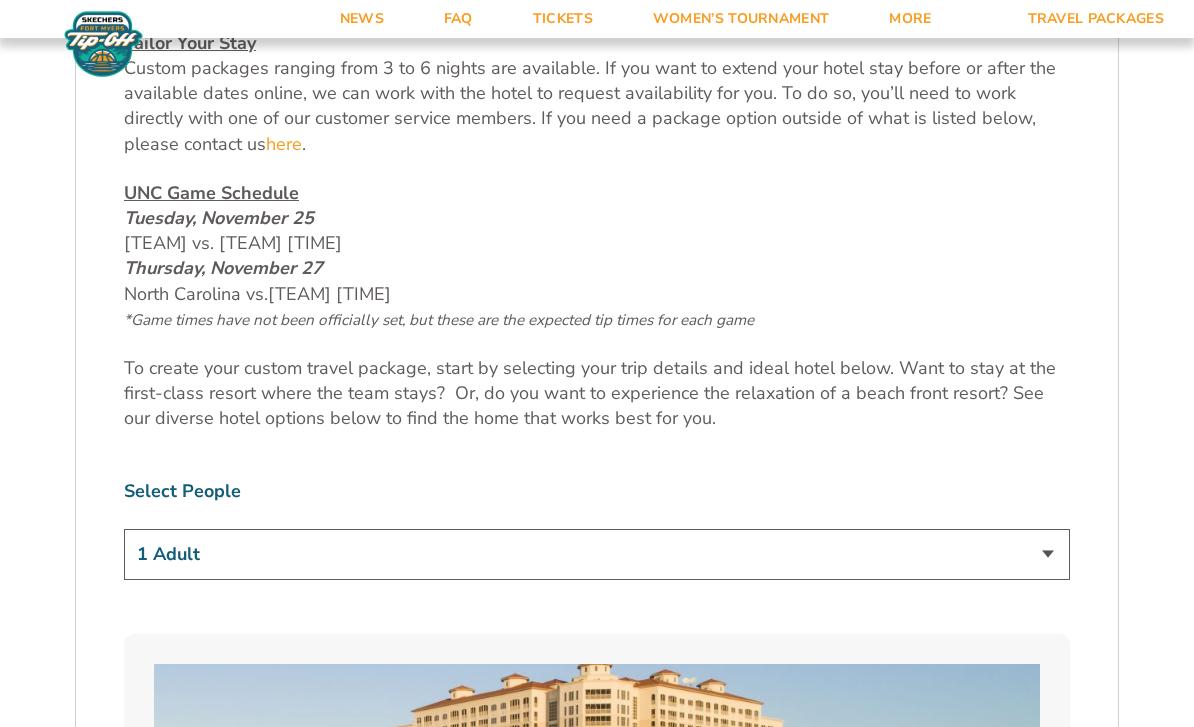 click on "1 Adult
2 Adults
3 Adults
4 Adults
2 Adults + 1 Child
2 Adults + 2 Children
2 Adults + 3 Children" at bounding box center (597, 554) 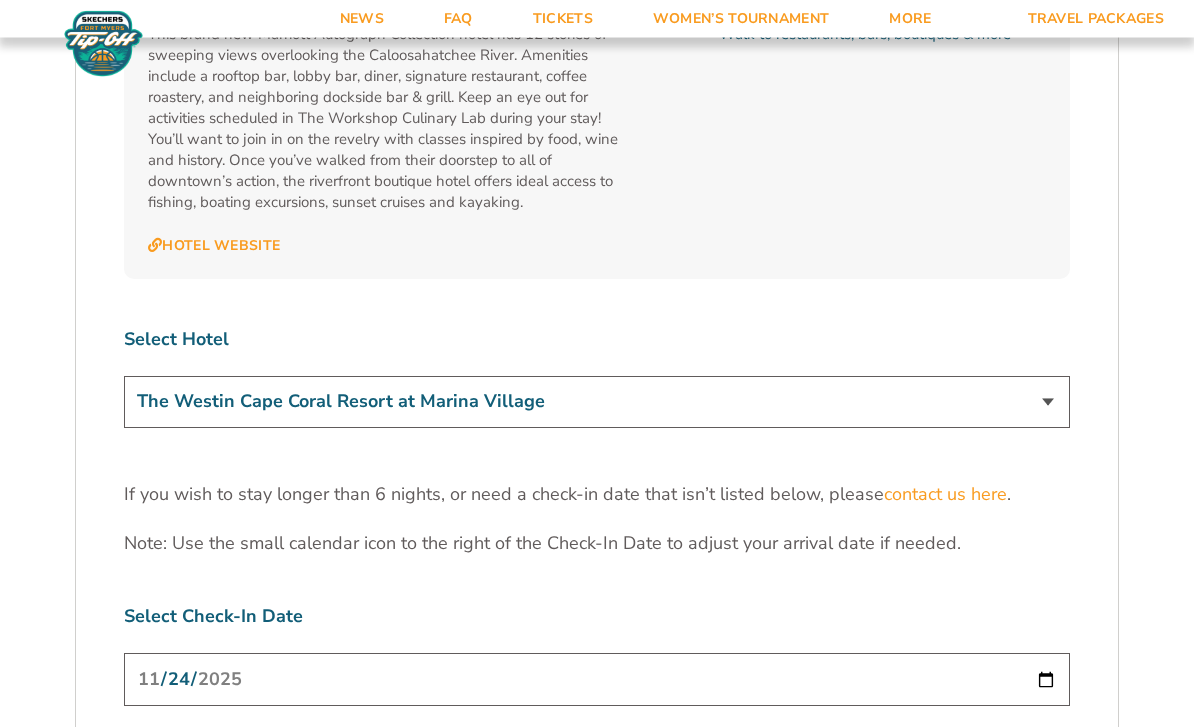 scroll, scrollTop: 5856, scrollLeft: 0, axis: vertical 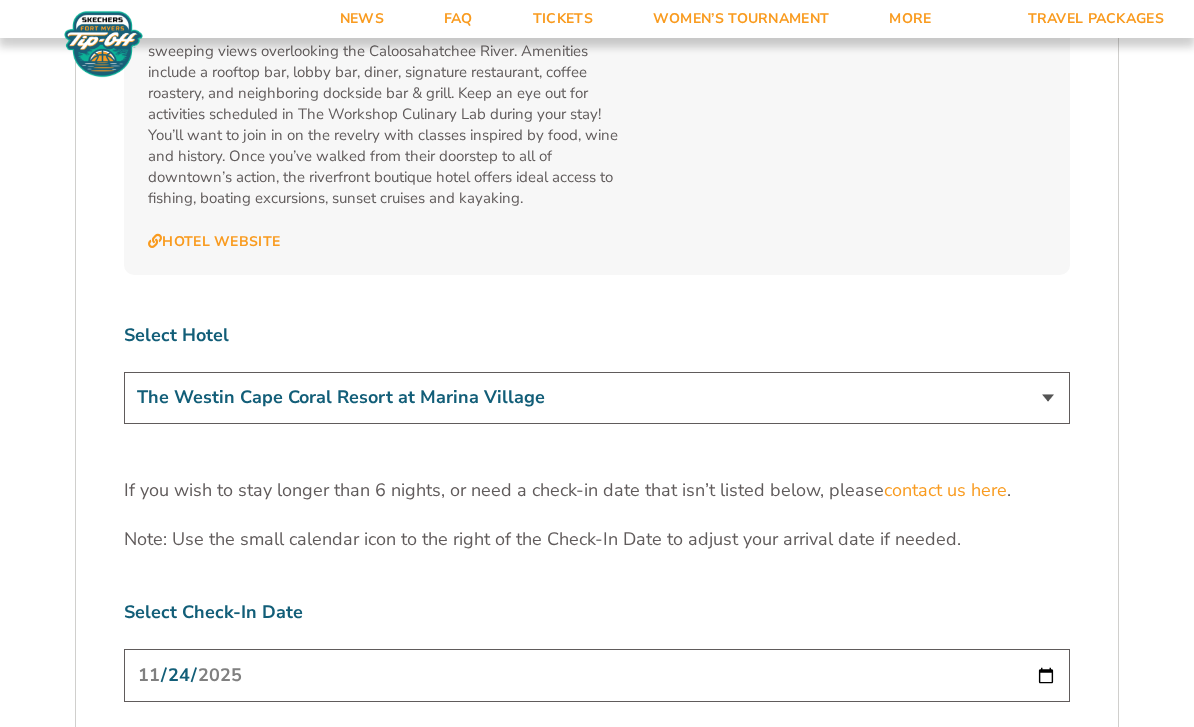 click on "2025-11-24" at bounding box center (597, 675) 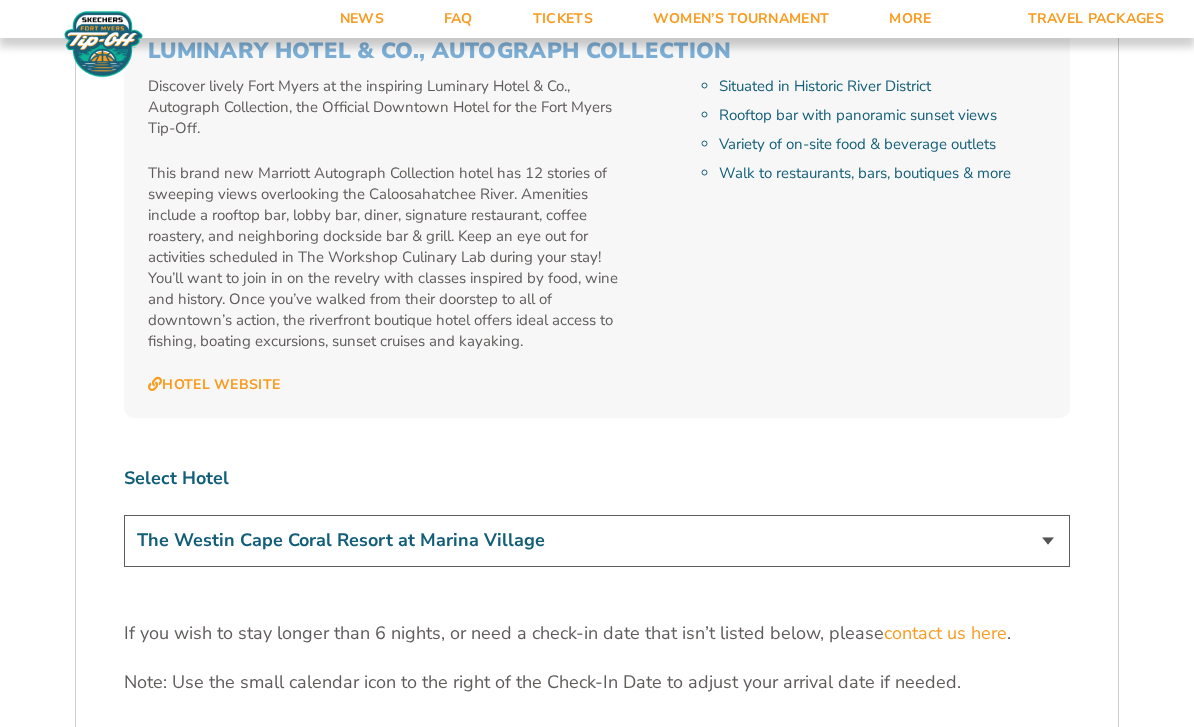 scroll, scrollTop: 5712, scrollLeft: 0, axis: vertical 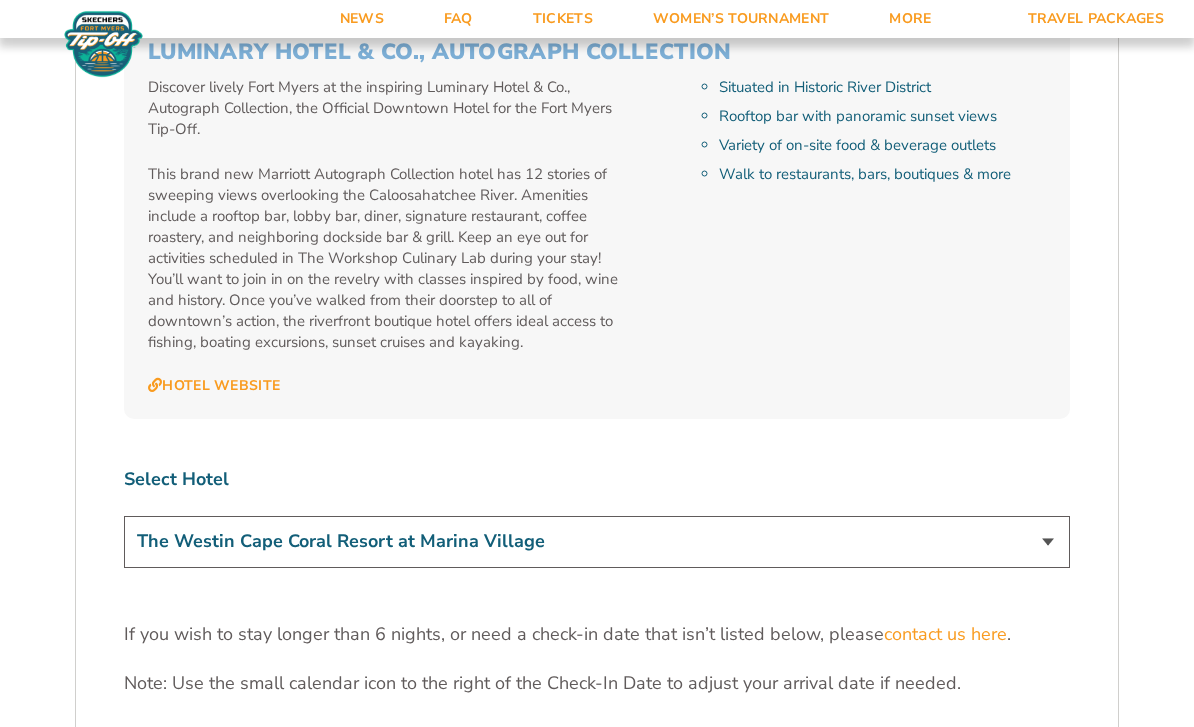 click on "The Westin Cape Coral Resort at Marina Village Margaritaville Beach Resort Pink Shell Beach Resort & Marina Luminary Hotel & Co., Autograph Collection" at bounding box center (597, 541) 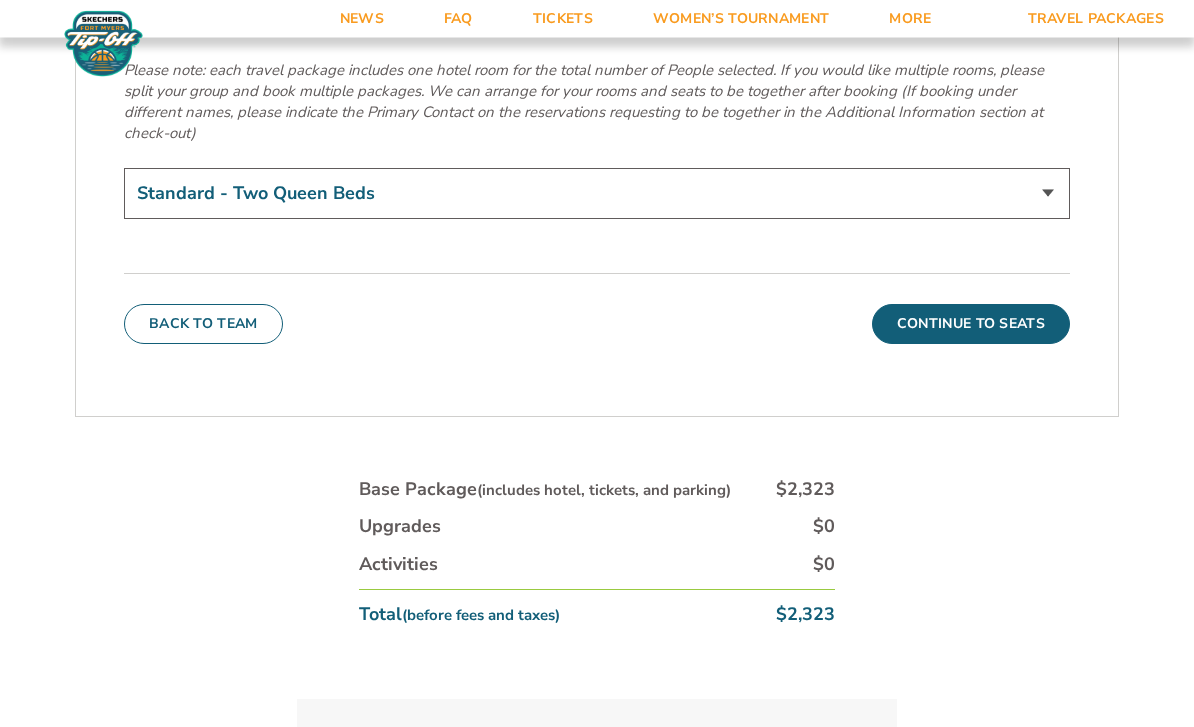 scroll, scrollTop: 6942, scrollLeft: 0, axis: vertical 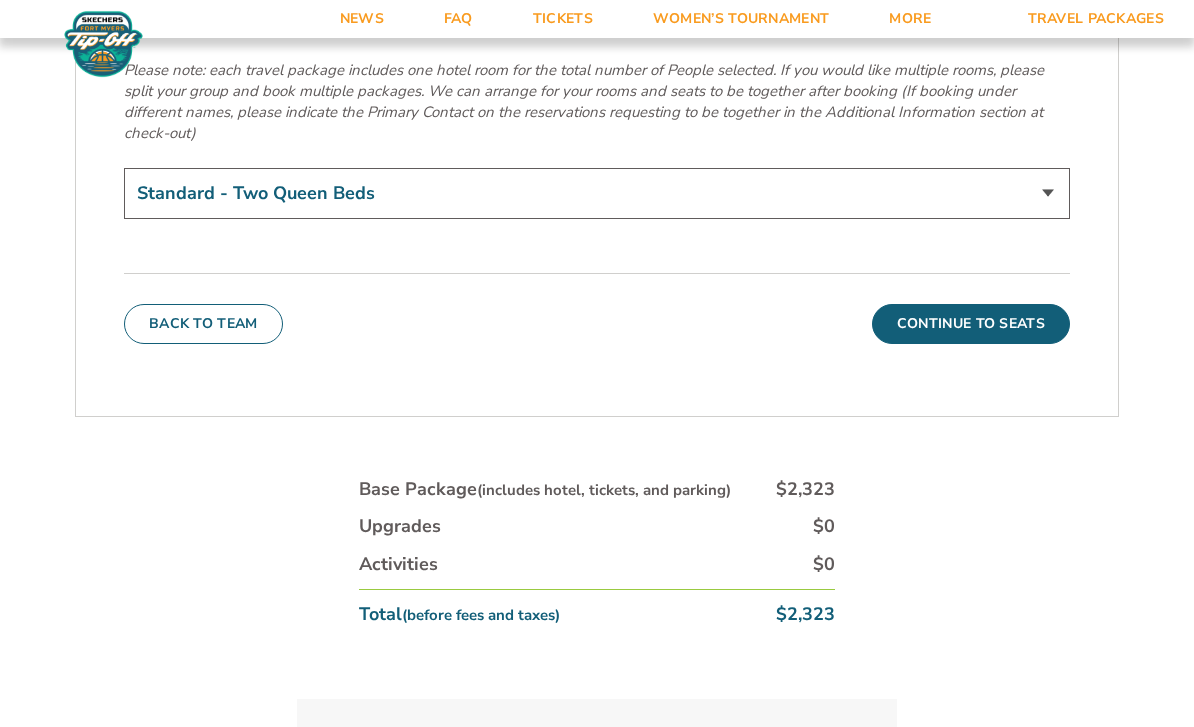 click on "Standard - Two Queen Beds King Bed - Upgrade (+$15 per night)" at bounding box center [597, 193] 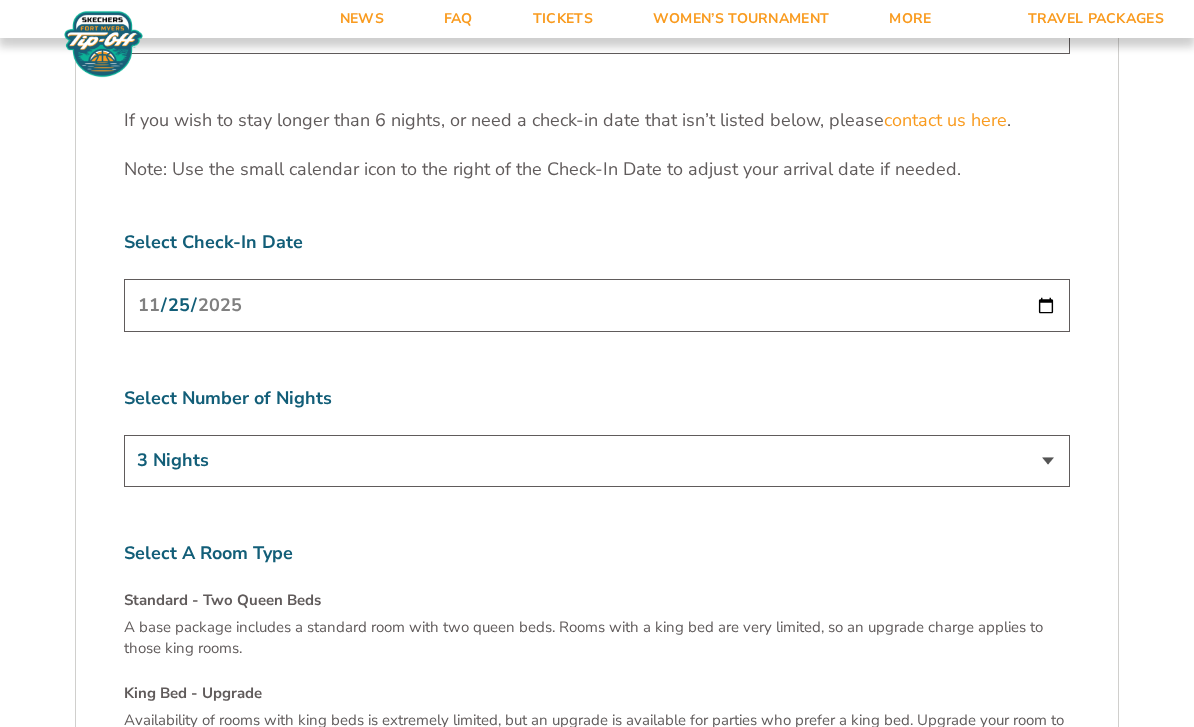scroll, scrollTop: 6160, scrollLeft: 0, axis: vertical 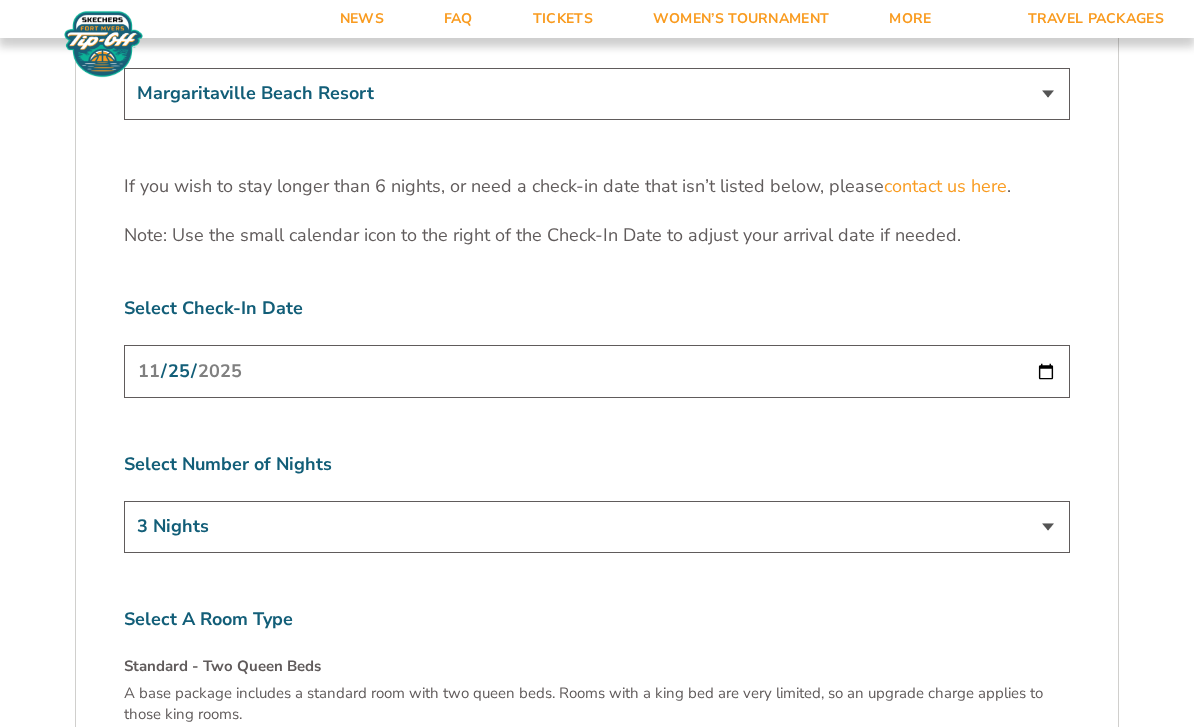click on "The Westin Cape Coral Resort at Marina Village Margaritaville Beach Resort Pink Shell Beach Resort & Marina Luminary Hotel & Co., Autograph Collection" at bounding box center (597, 93) 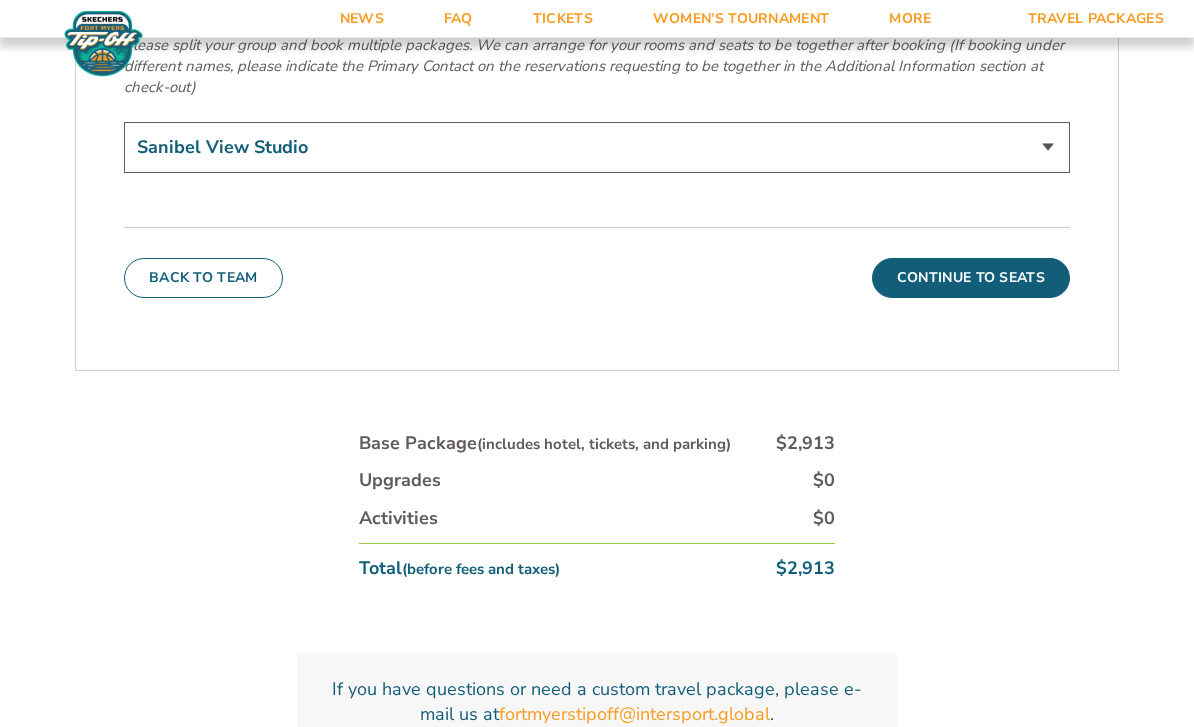 click on "Sanibel View Studio 1-Bedroom Villa Upgrade (+$165 per night)" at bounding box center (597, 148) 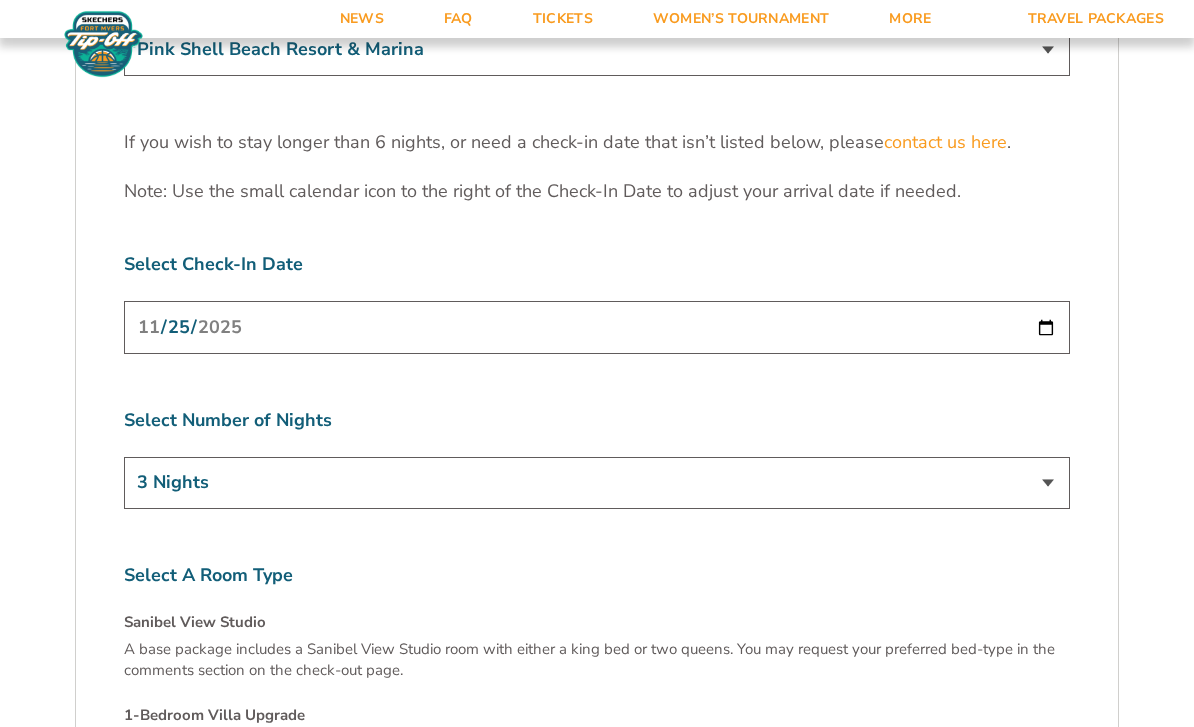 scroll, scrollTop: 6203, scrollLeft: 0, axis: vertical 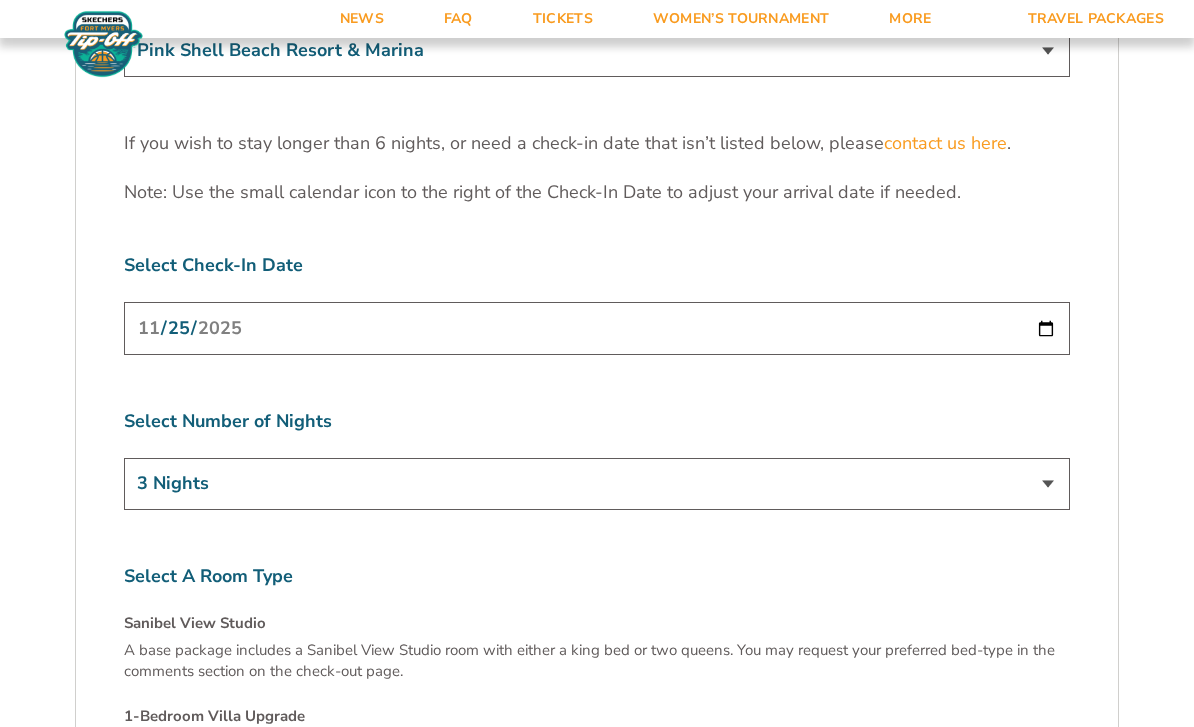 click on "The Westin Cape Coral Resort at Marina Village Margaritaville Beach Resort Pink Shell Beach Resort & Marina Luminary Hotel & Co., Autograph Collection" at bounding box center (597, 50) 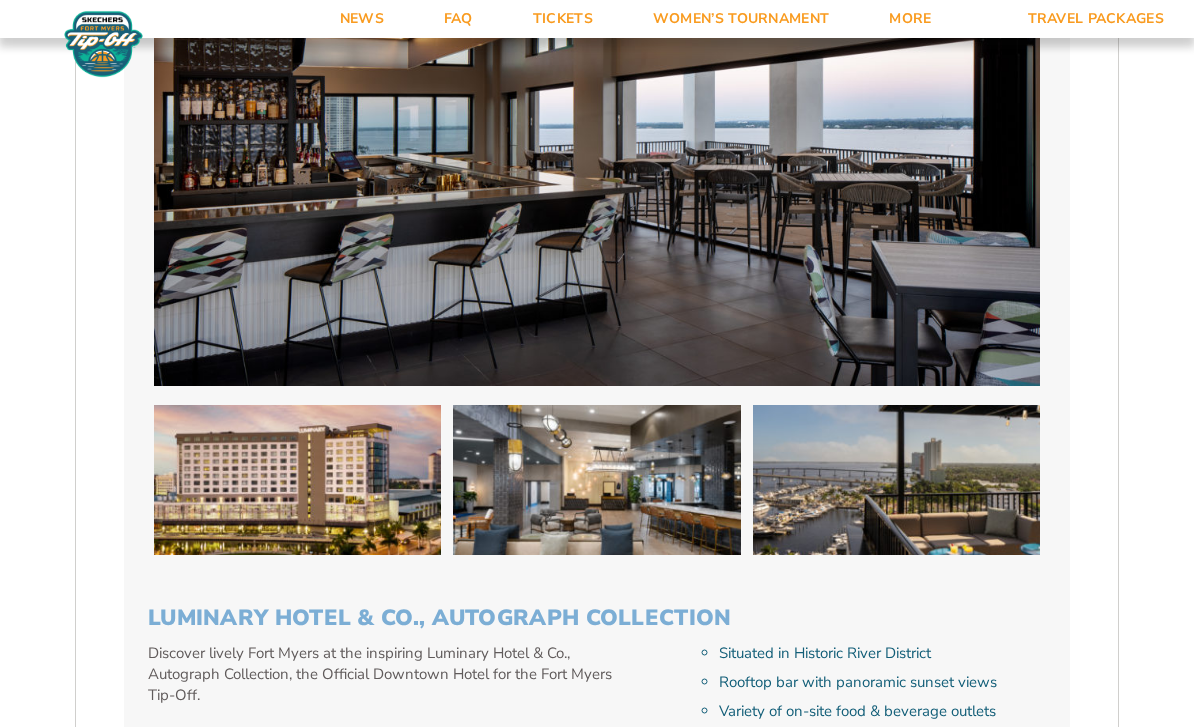 scroll, scrollTop: 5145, scrollLeft: 0, axis: vertical 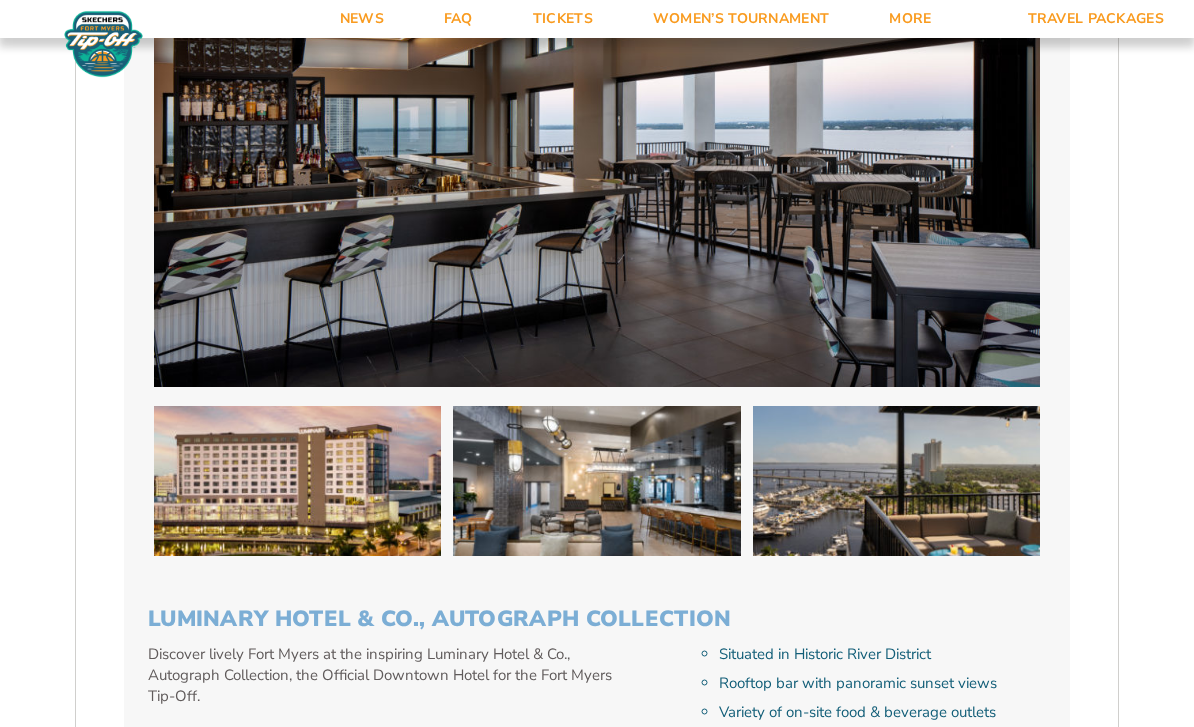 click at bounding box center [597, 138] 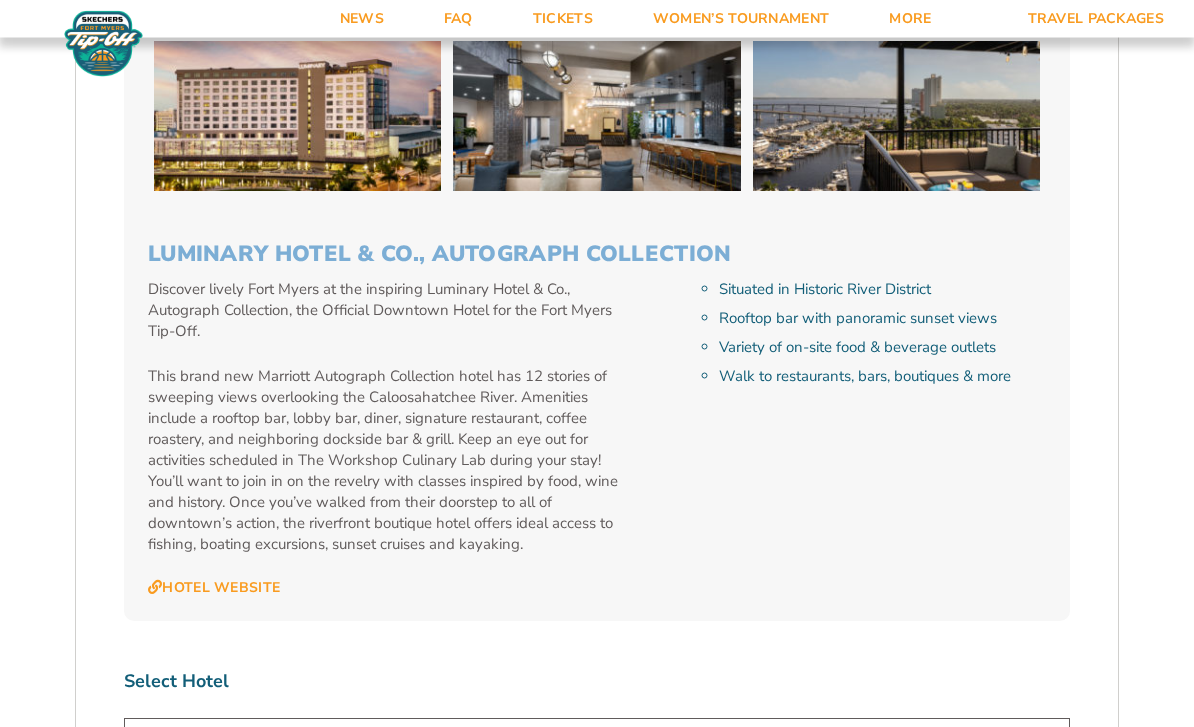 scroll, scrollTop: 5524, scrollLeft: 0, axis: vertical 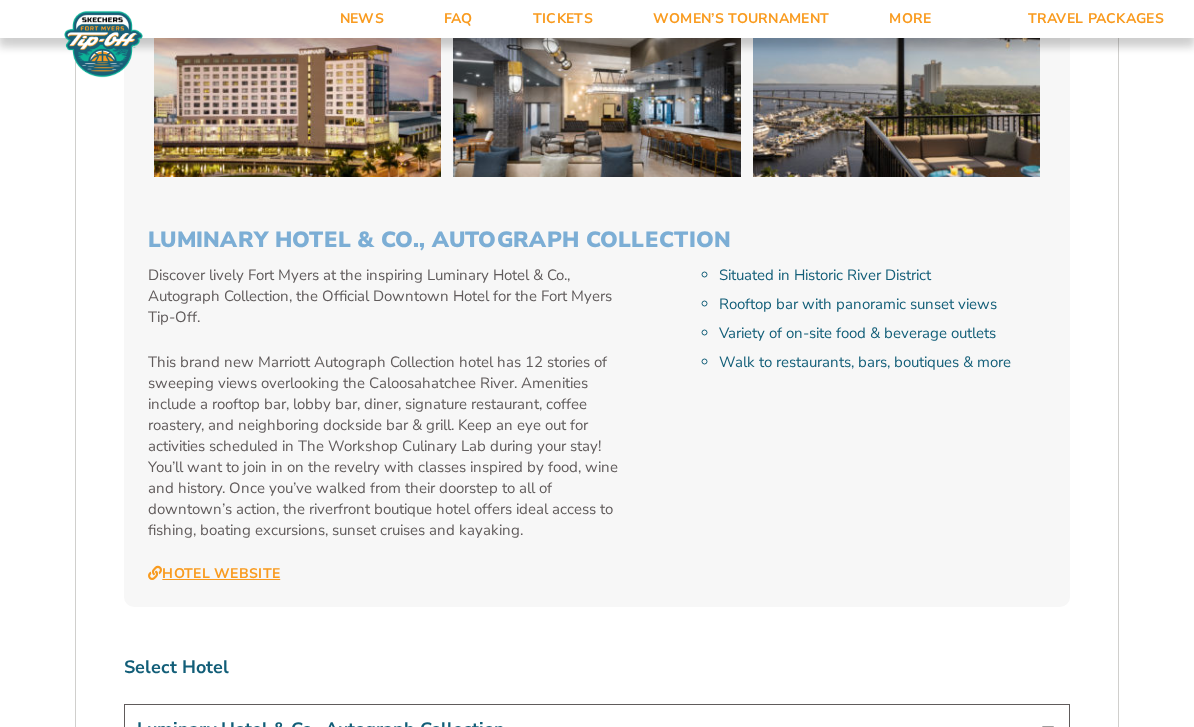 click on "Hotel Website" at bounding box center (214, 574) 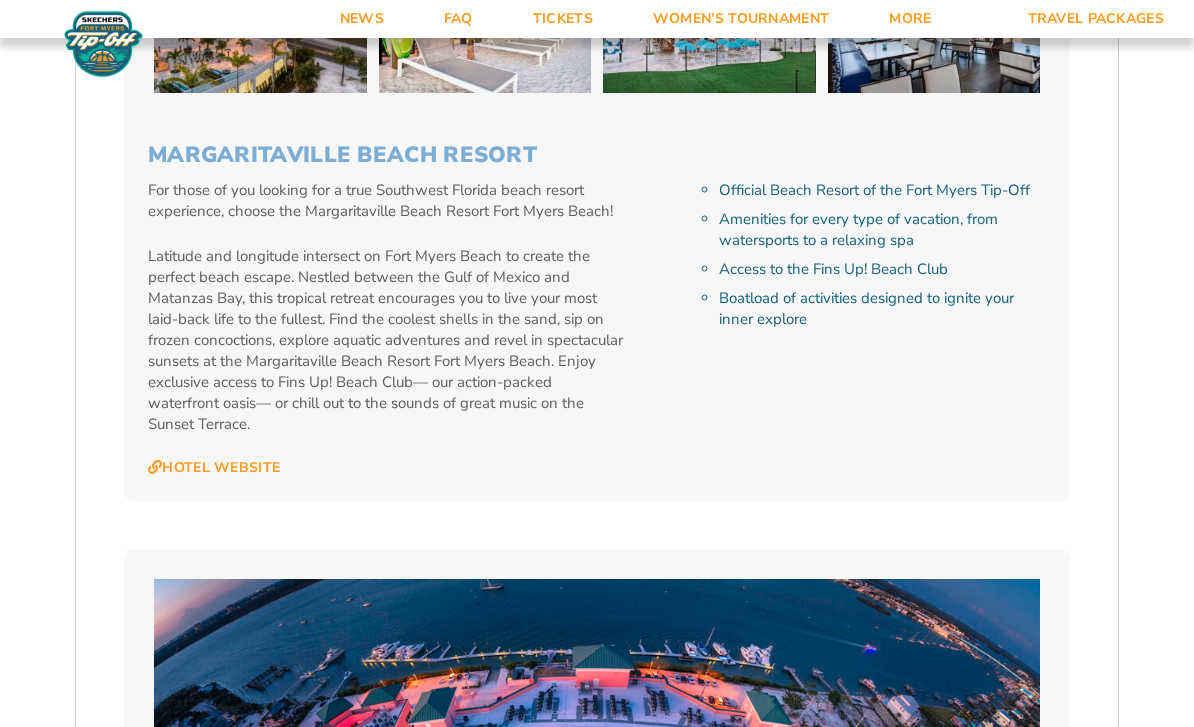scroll, scrollTop: 3318, scrollLeft: 0, axis: vertical 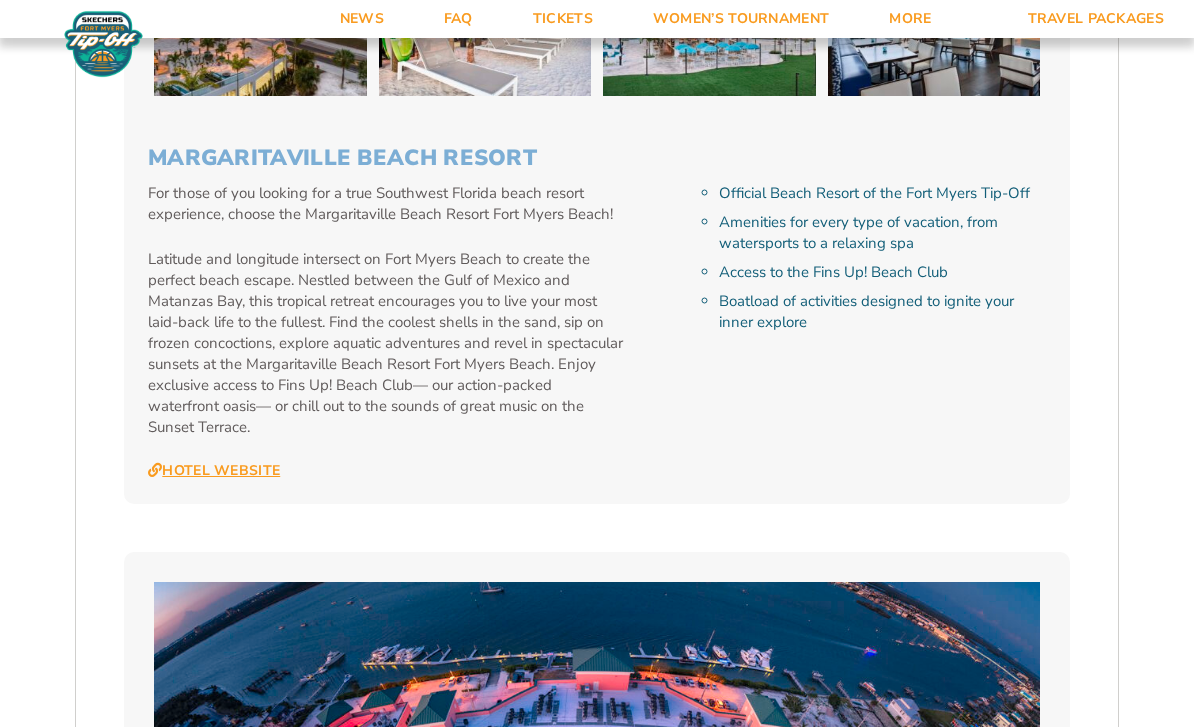 click on "Hotel Website" at bounding box center [214, 471] 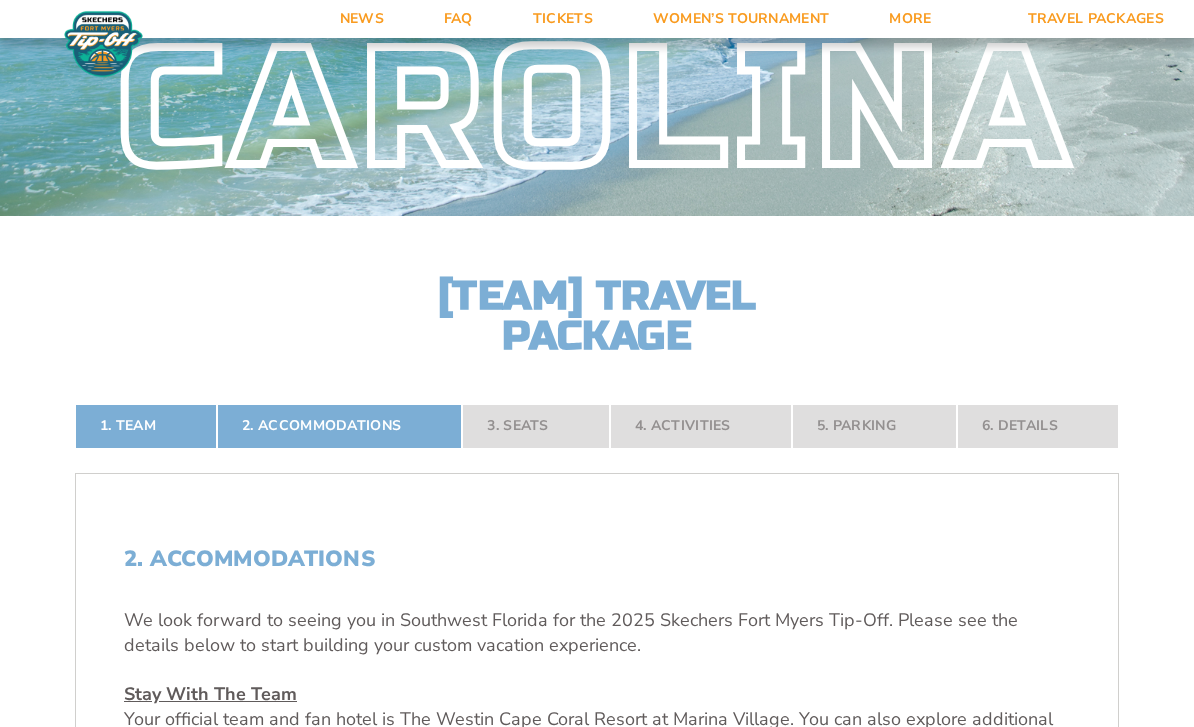scroll, scrollTop: 0, scrollLeft: 0, axis: both 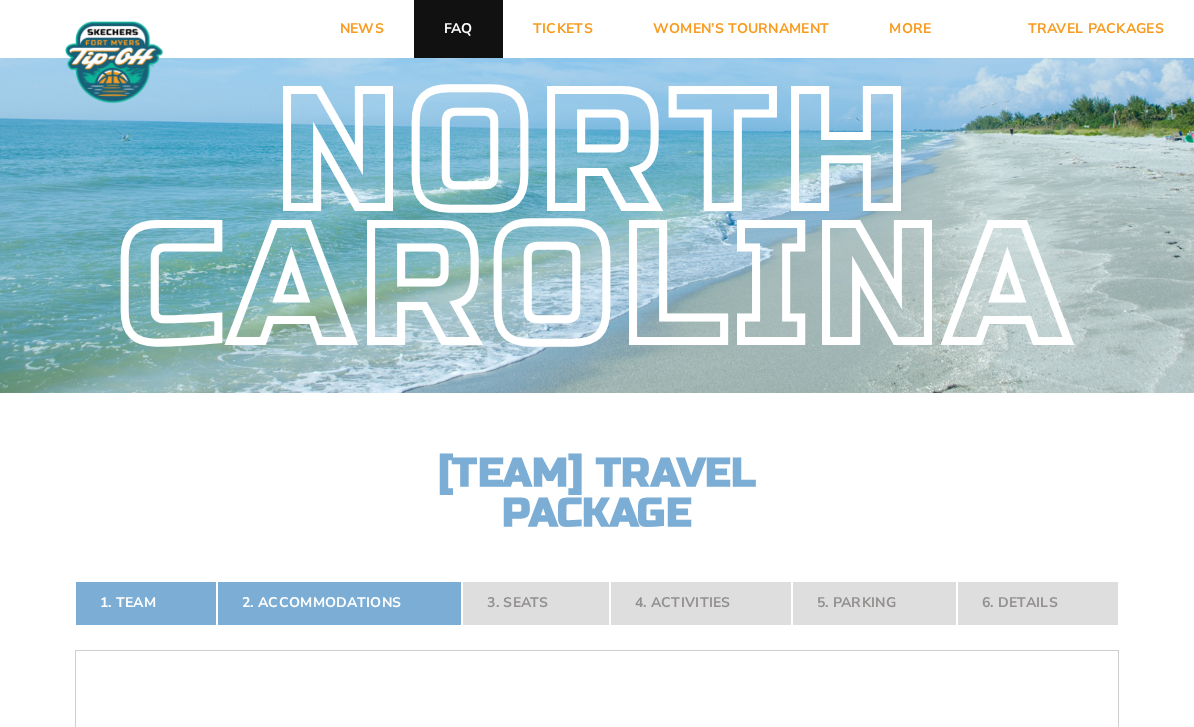 click on "FAQ" at bounding box center (458, 29) 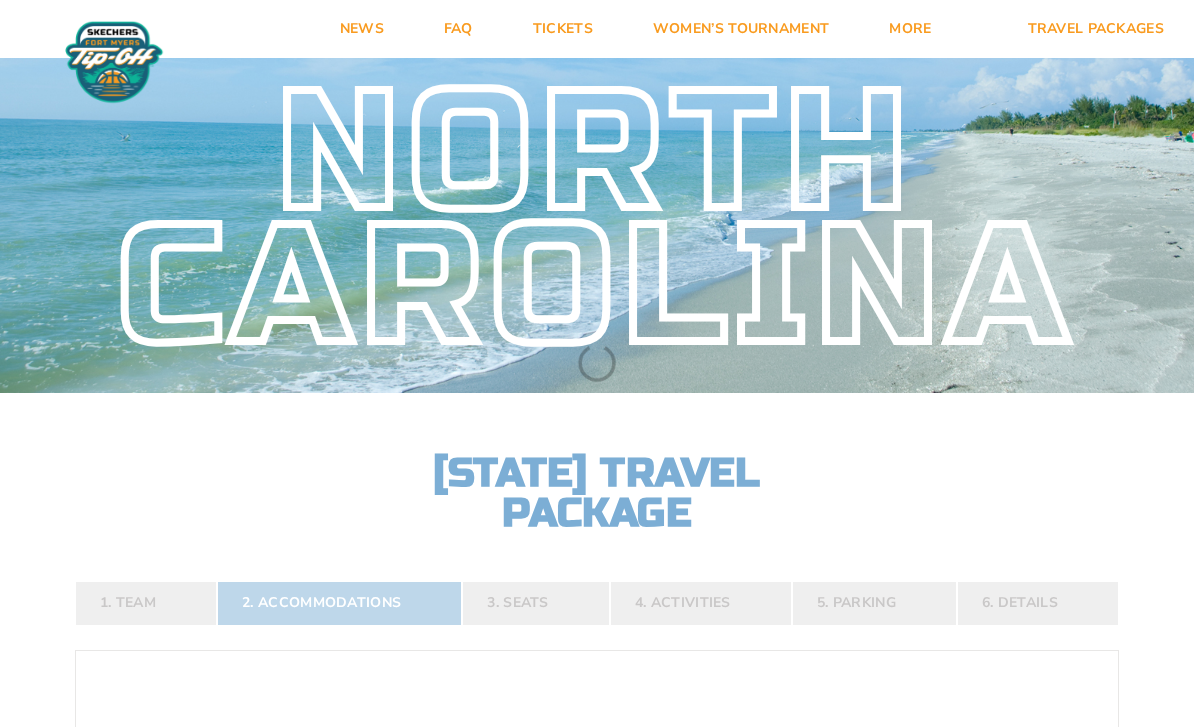 scroll, scrollTop: -435, scrollLeft: 0, axis: vertical 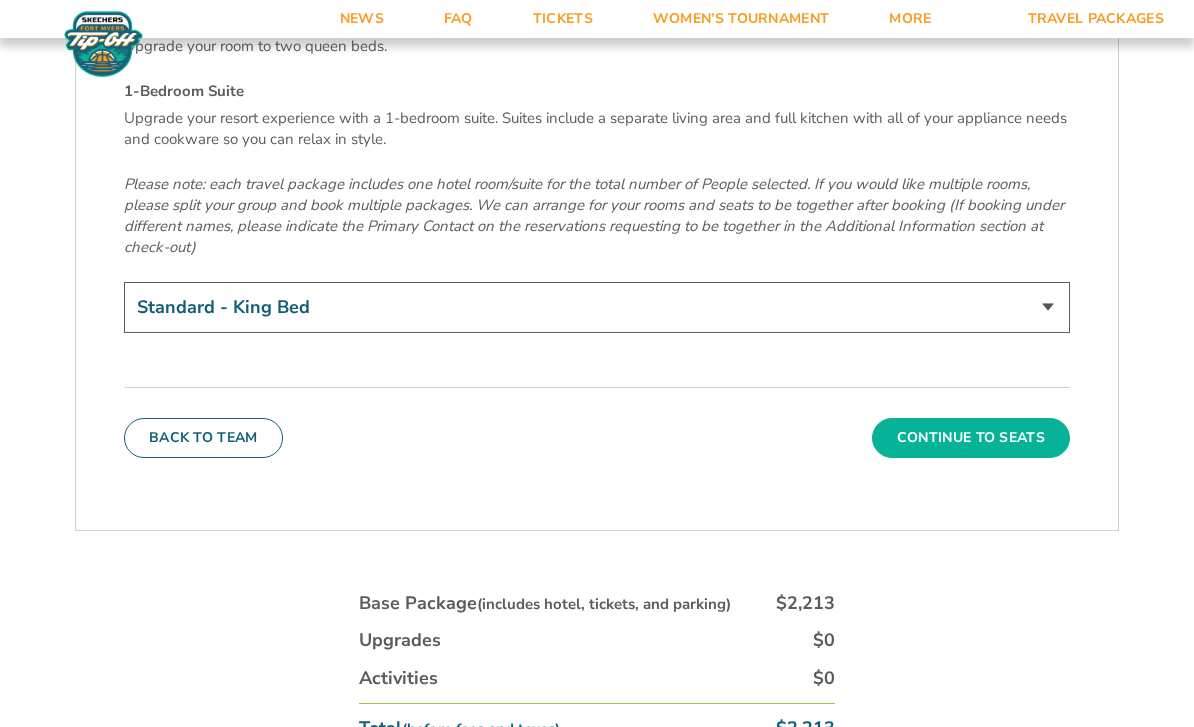 click on "Continue To Seats" at bounding box center [971, 438] 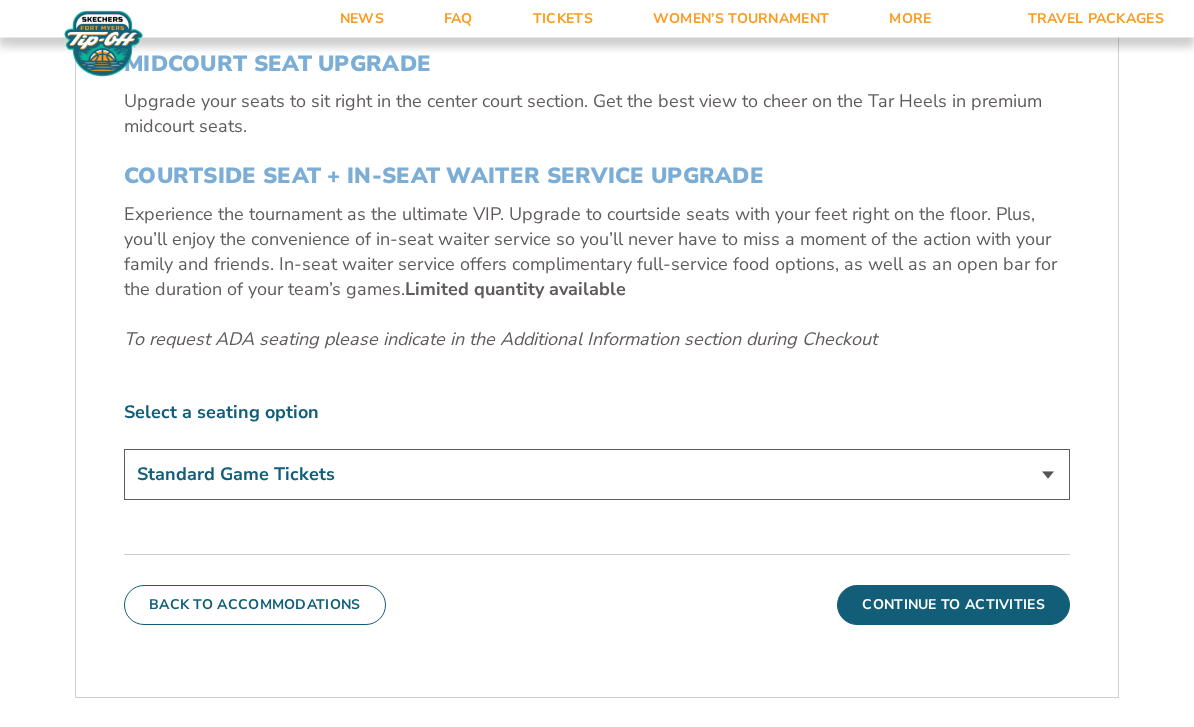 scroll, scrollTop: 846, scrollLeft: 0, axis: vertical 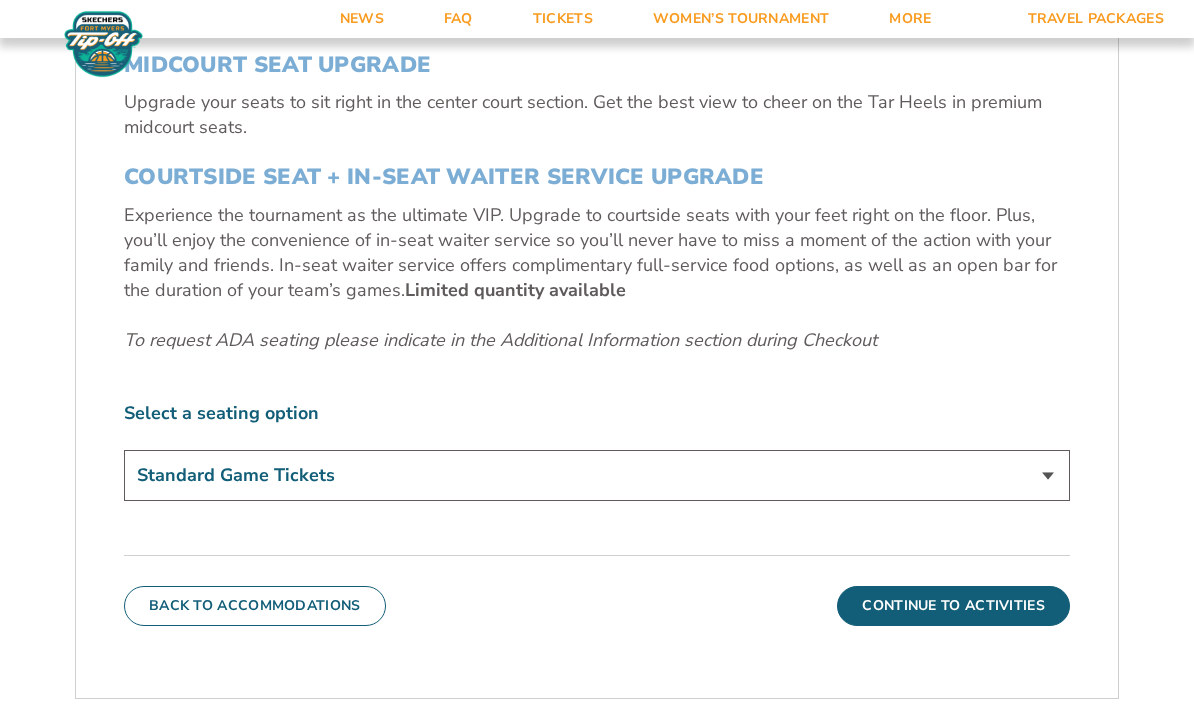 click on "Standard Game Tickets
Midcourt Seat Upgrade (+$[PRICE] per person)
Courtside Seat + Waiter Service Upgrade (+$[PRICE] per person)" at bounding box center (597, 475) 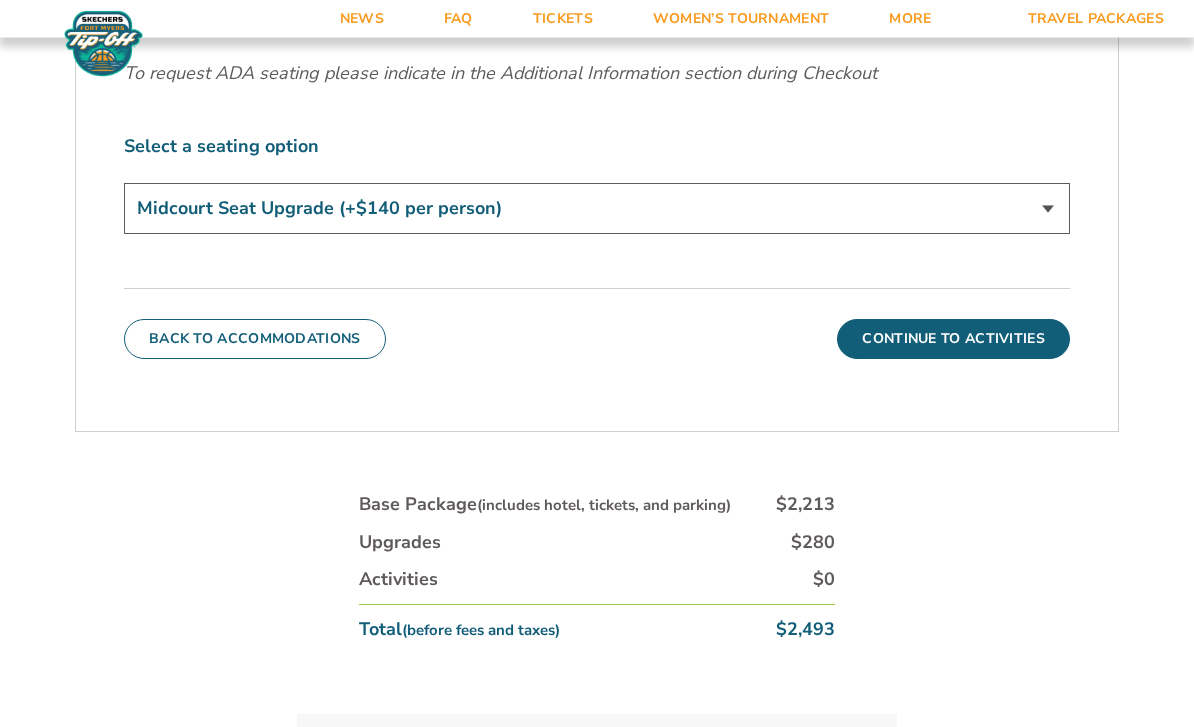 scroll, scrollTop: 1113, scrollLeft: 0, axis: vertical 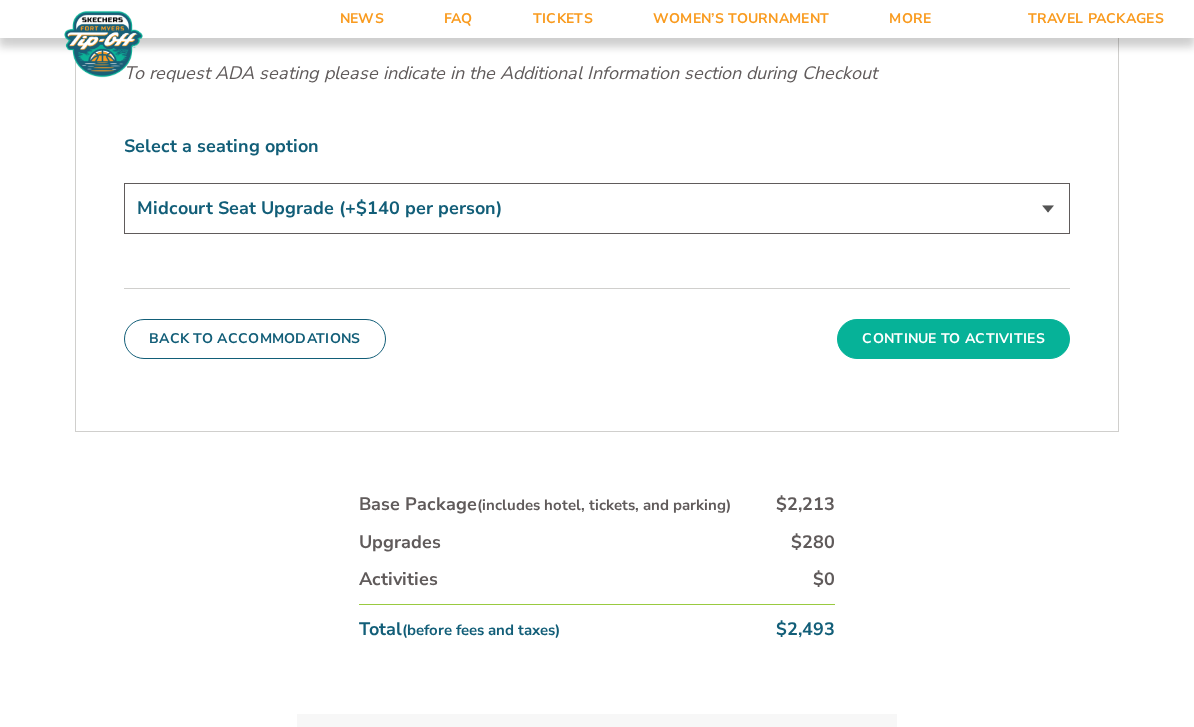 click on "Continue To Activities" at bounding box center (953, 339) 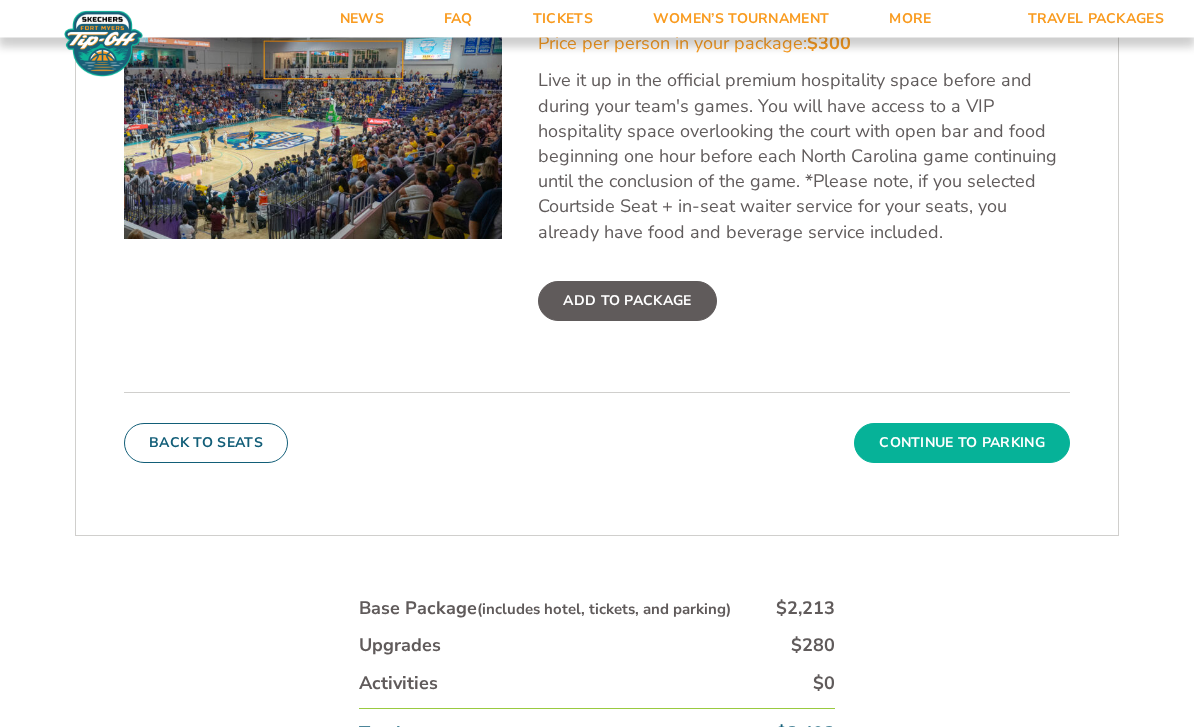 click on "Continue To Parking" at bounding box center [962, 444] 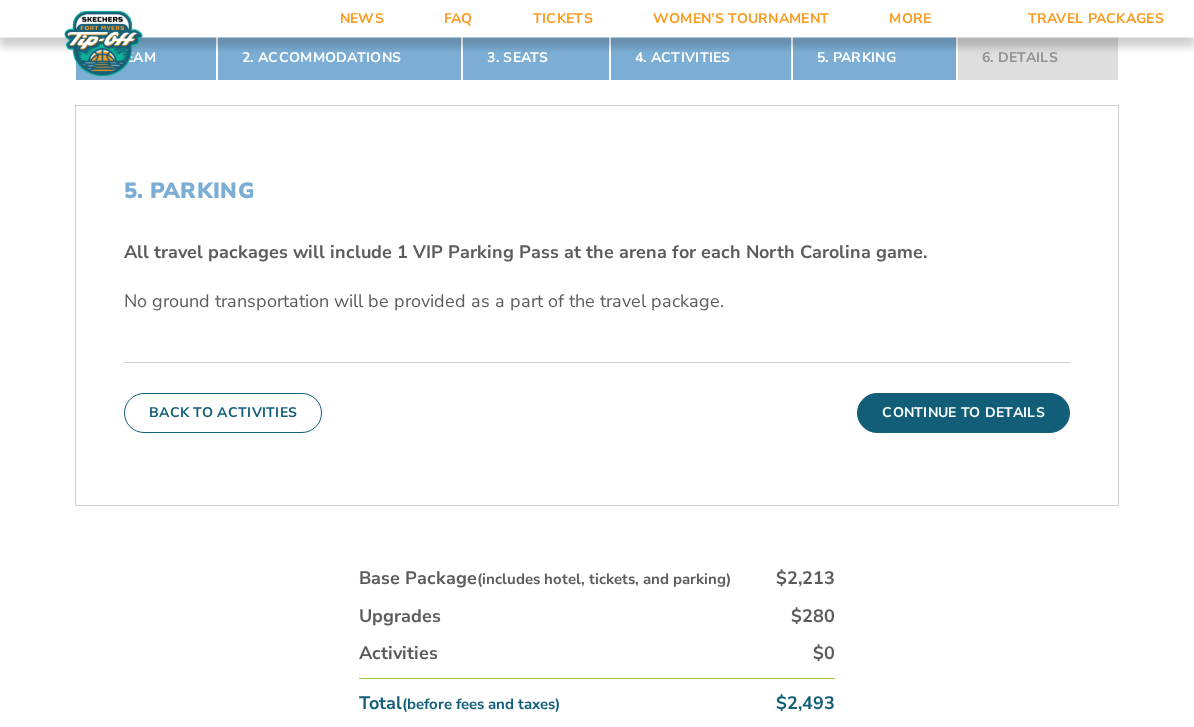 scroll, scrollTop: 545, scrollLeft: 0, axis: vertical 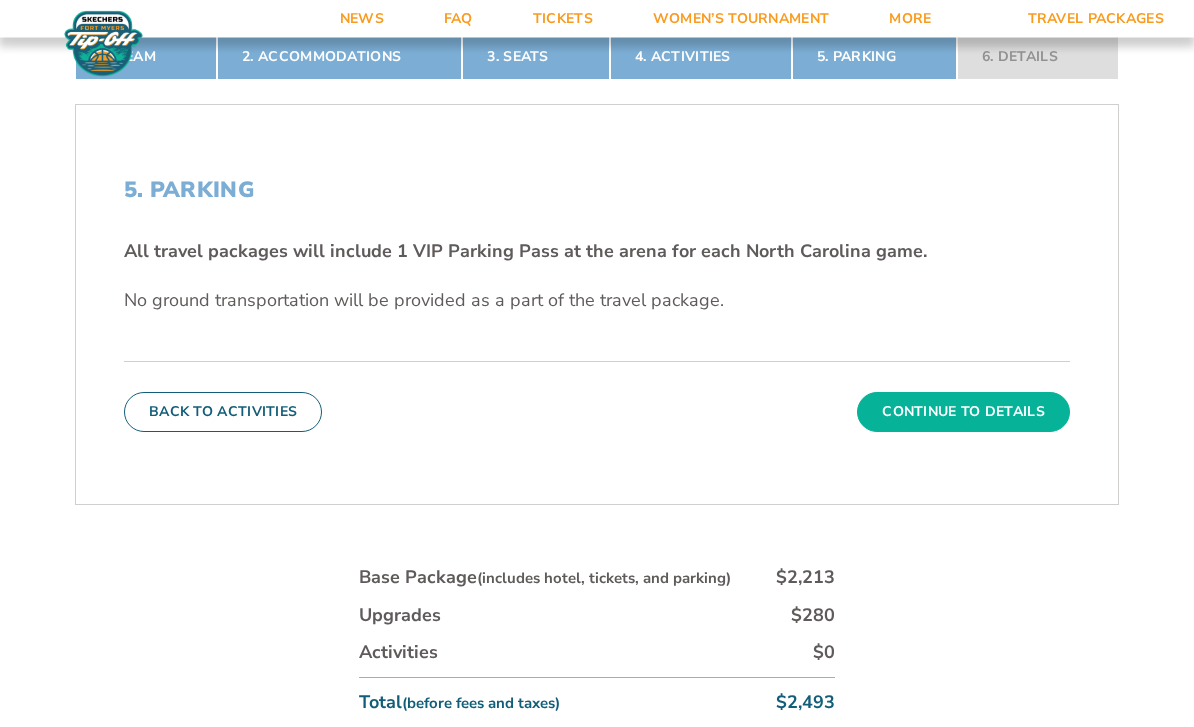 click on "Continue To Details" at bounding box center [963, 413] 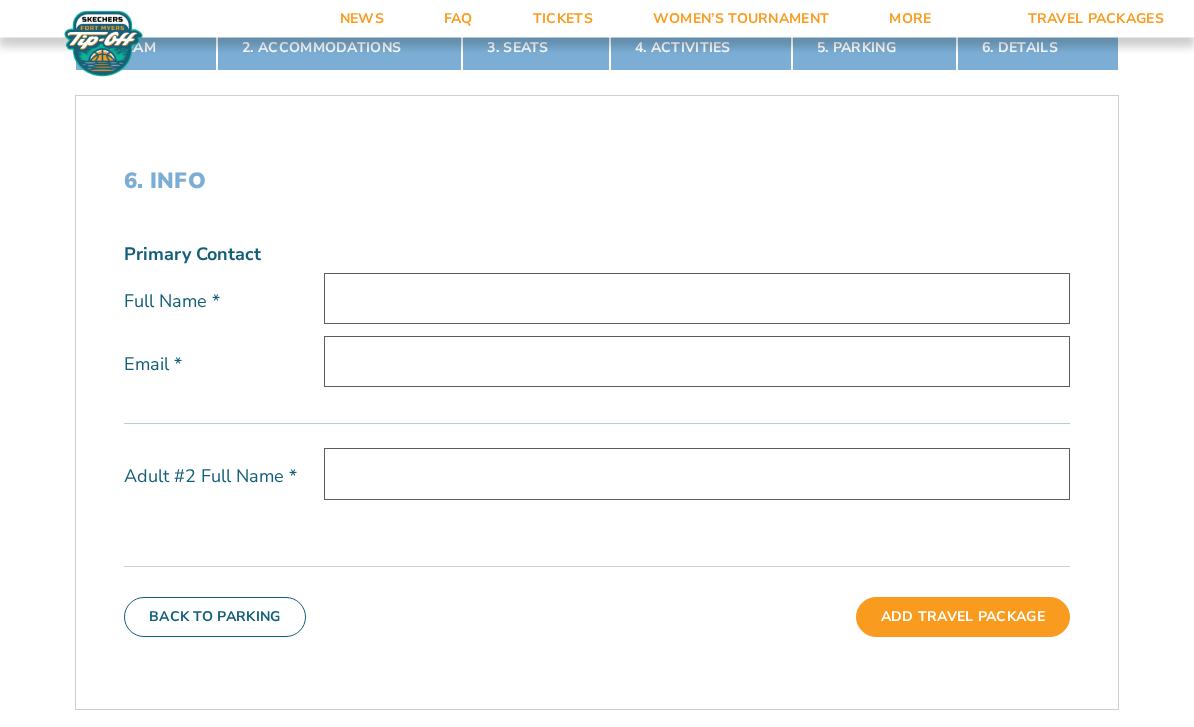 scroll, scrollTop: 524, scrollLeft: 0, axis: vertical 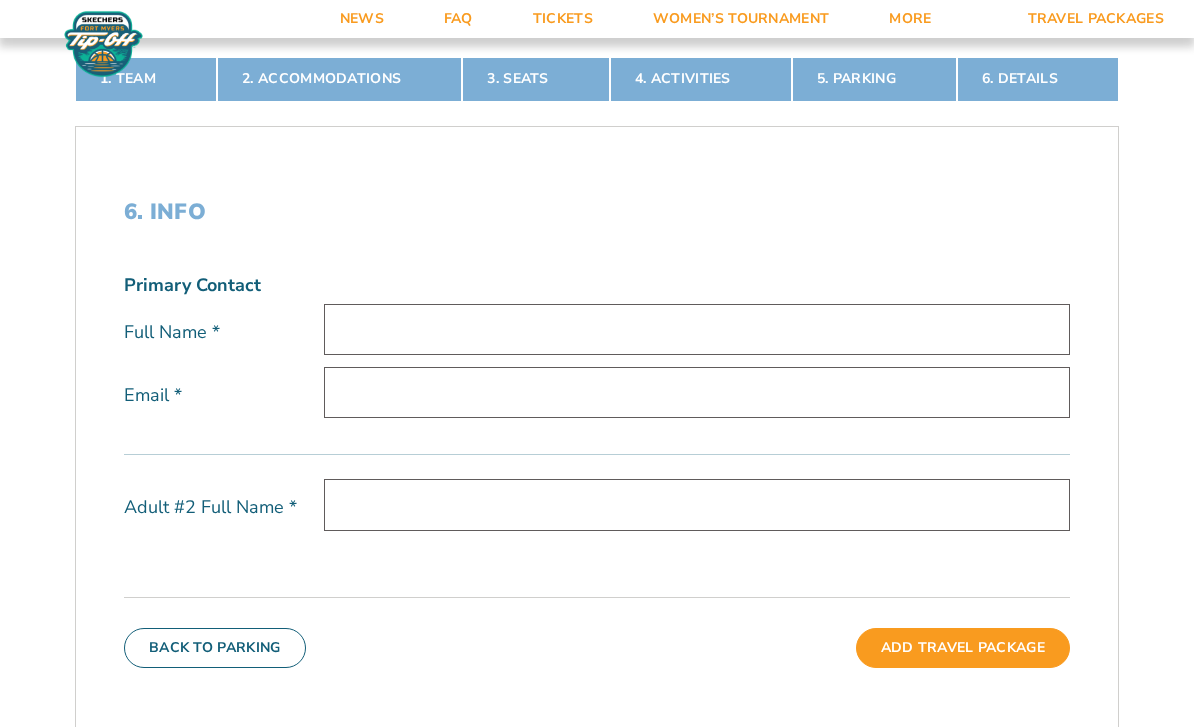 click at bounding box center (697, 329) 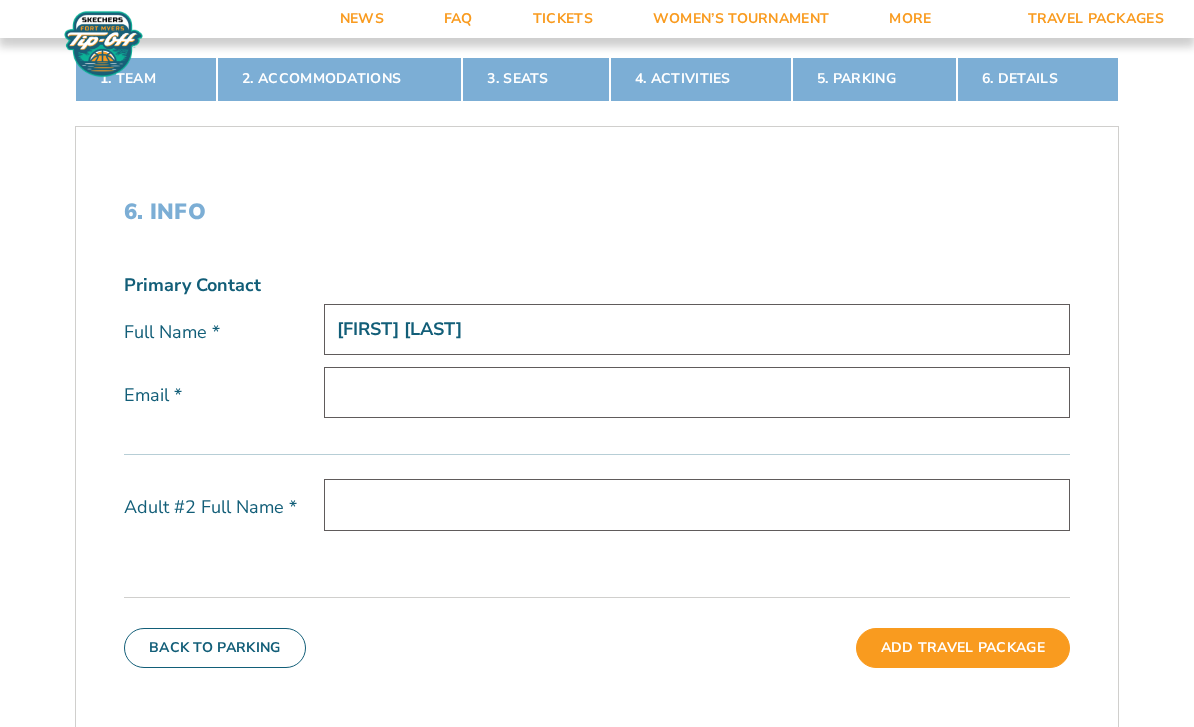 type on "Sherrie Floyd" 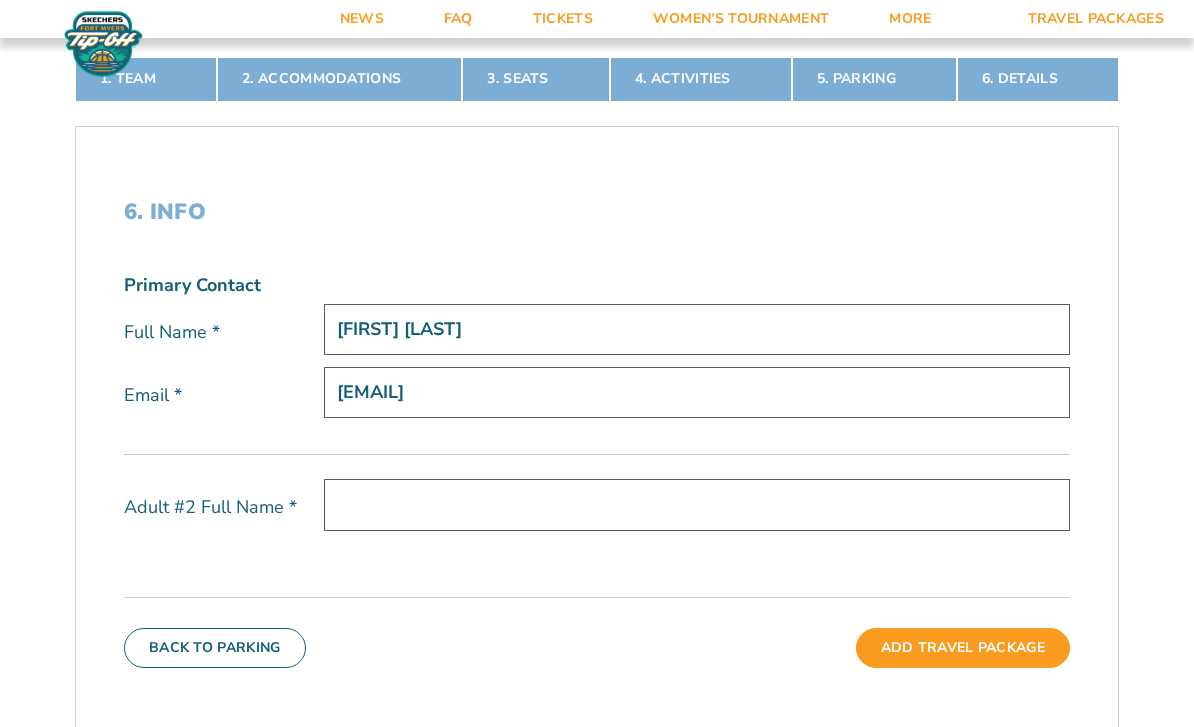 type on "pinkfloyds@sc.rr.com" 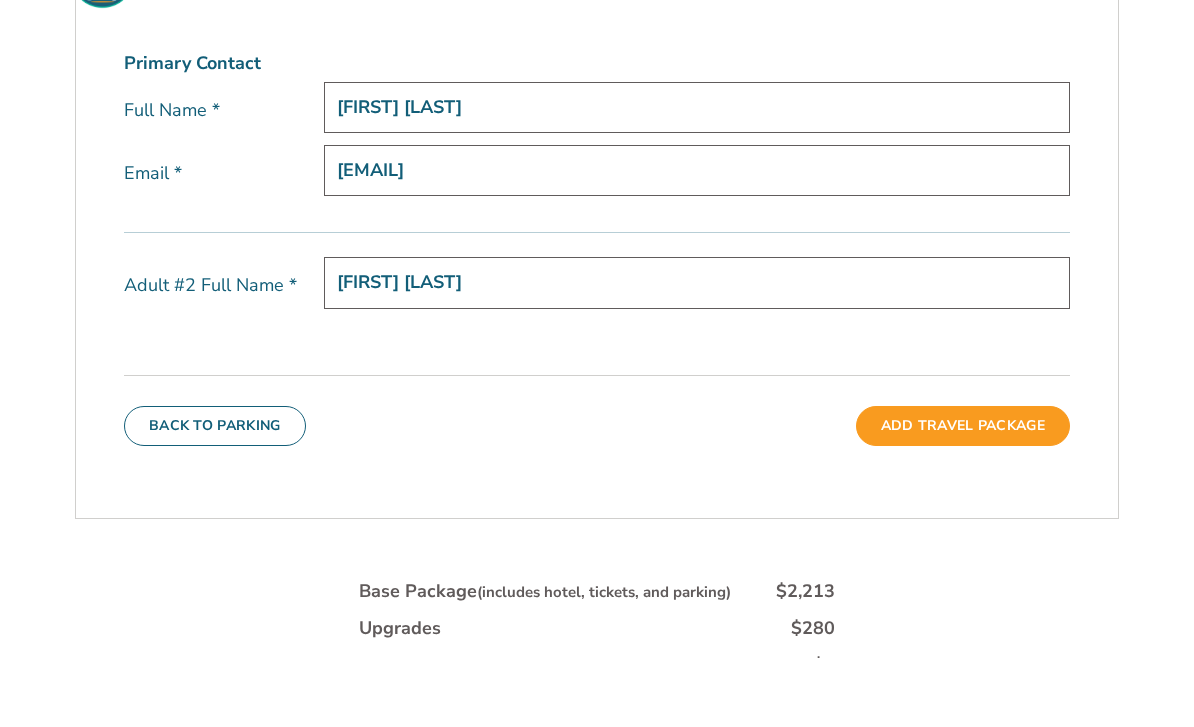 scroll, scrollTop: 702, scrollLeft: 0, axis: vertical 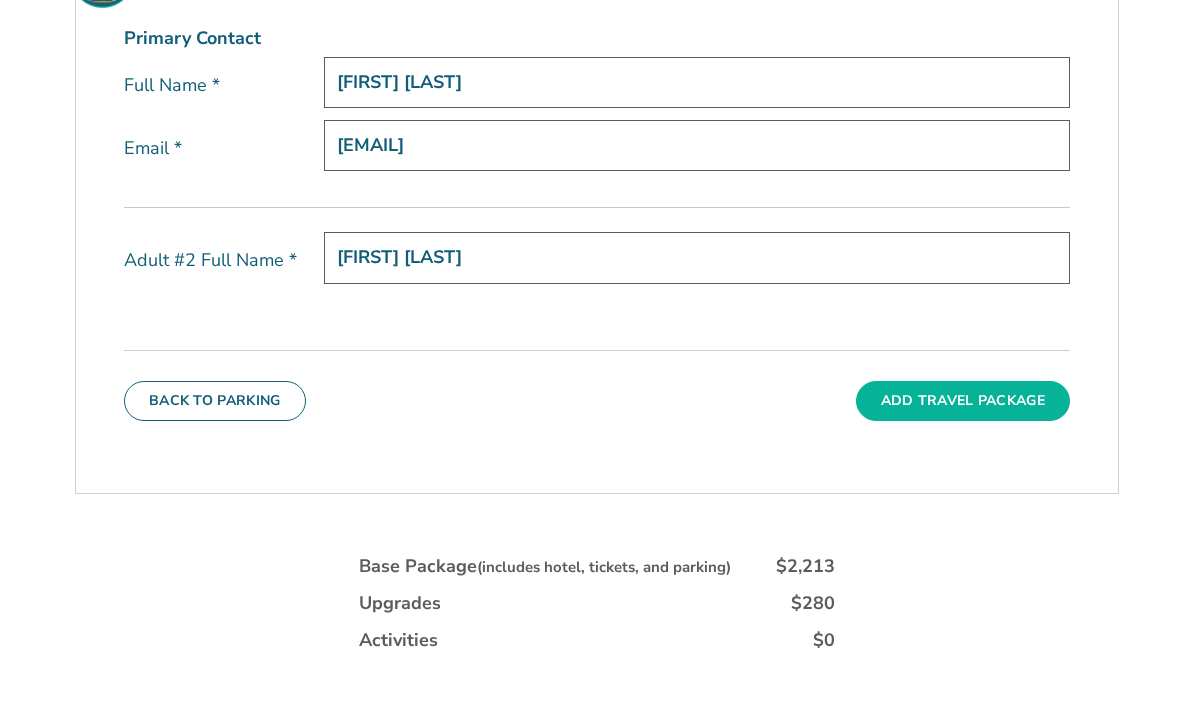 type on "Michael Floyd" 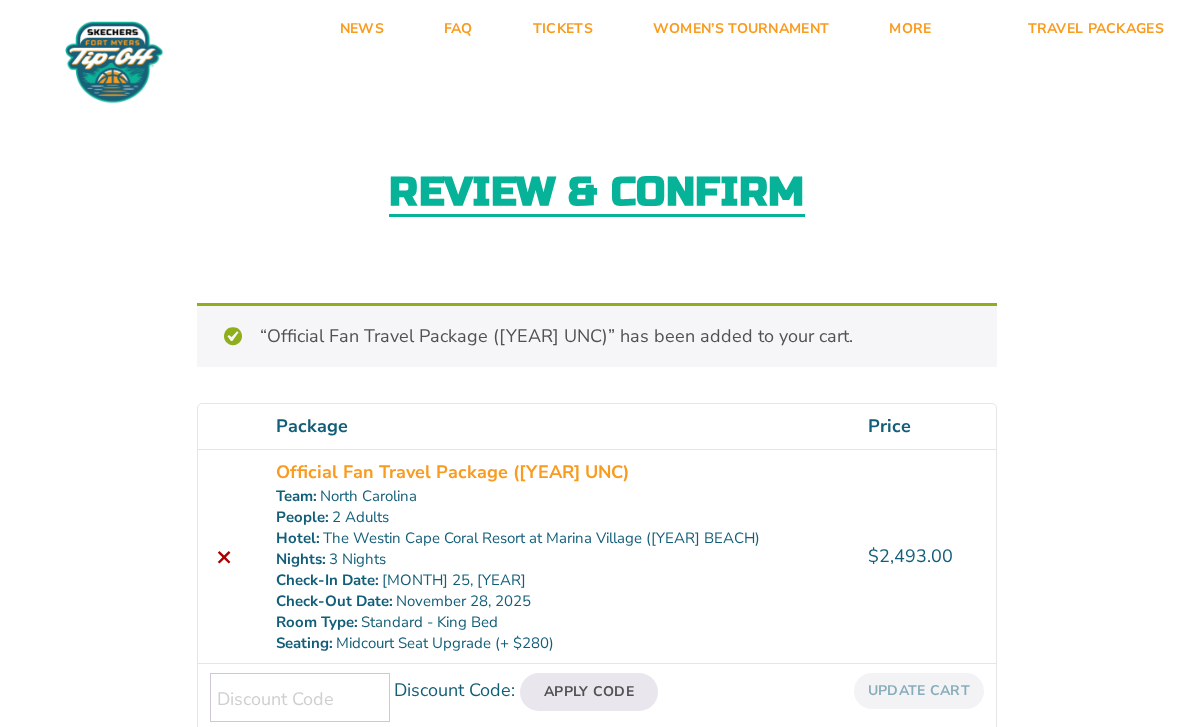 scroll, scrollTop: 0, scrollLeft: 0, axis: both 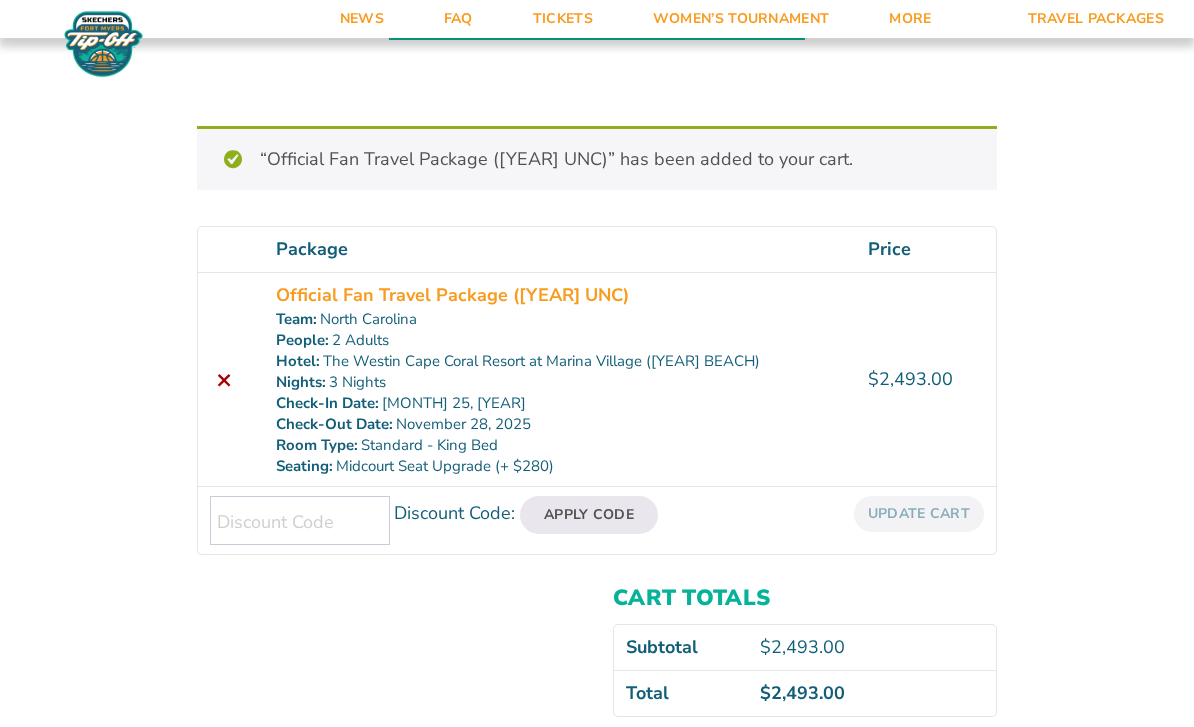click on "Discount Code:" at bounding box center [300, 520] 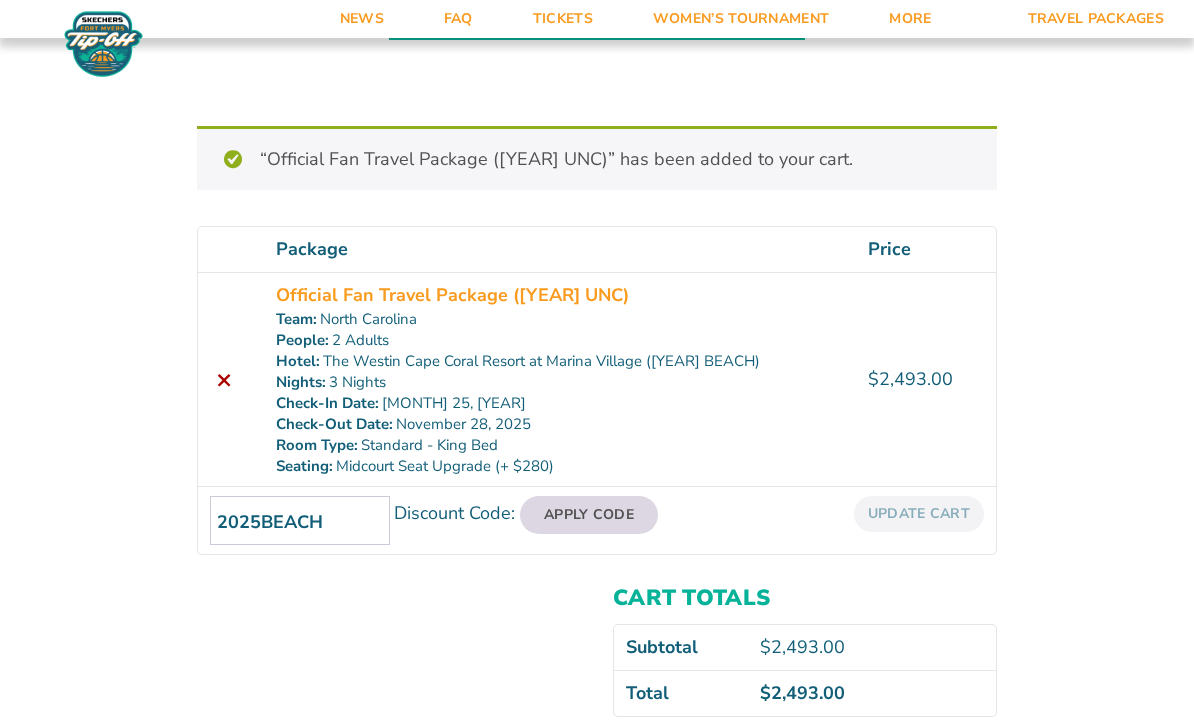 type on "2025BEACH" 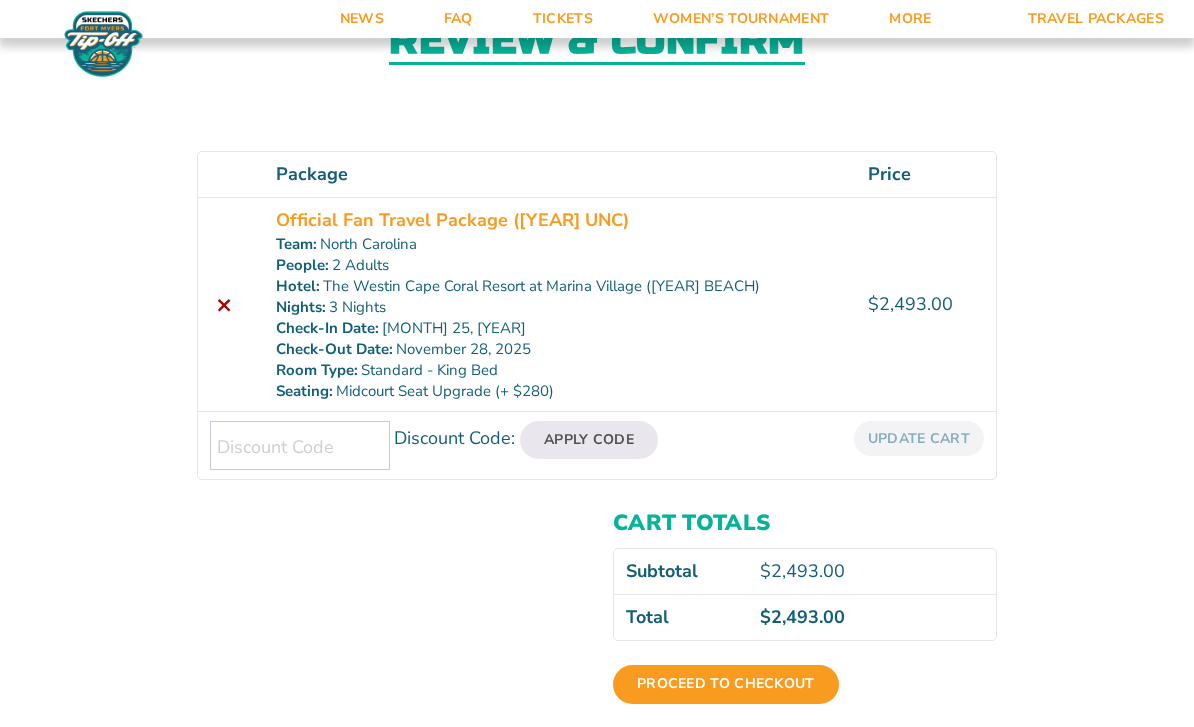scroll, scrollTop: 0, scrollLeft: 0, axis: both 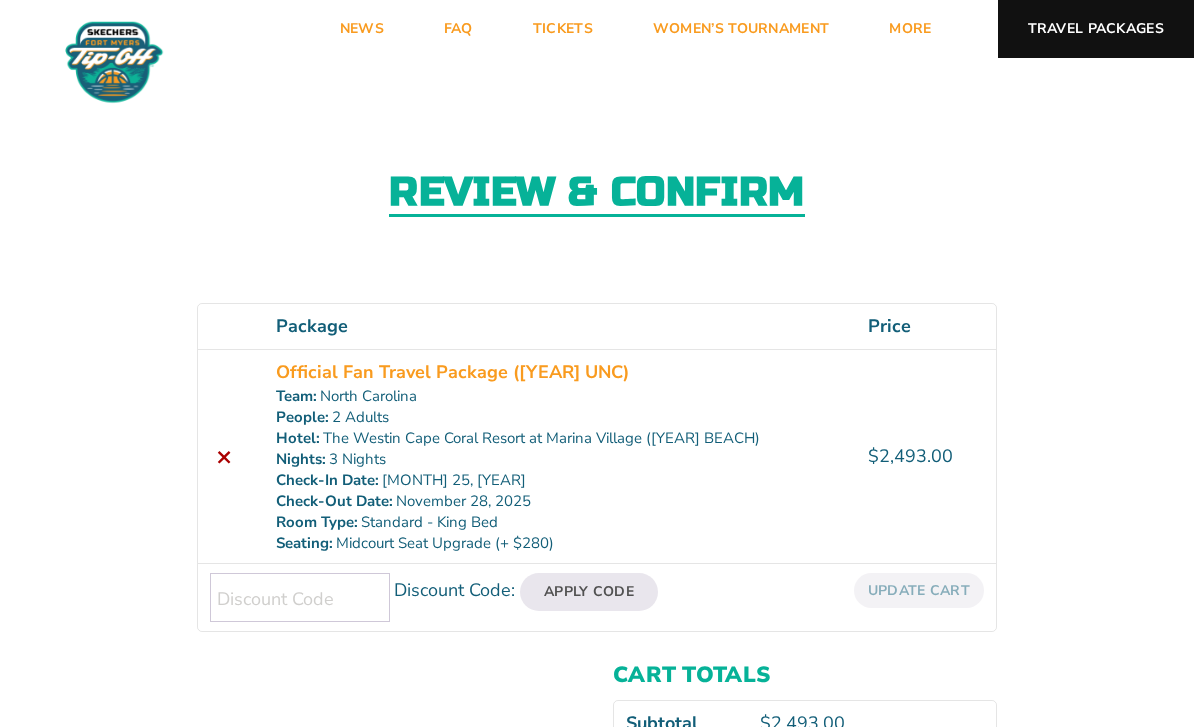 type 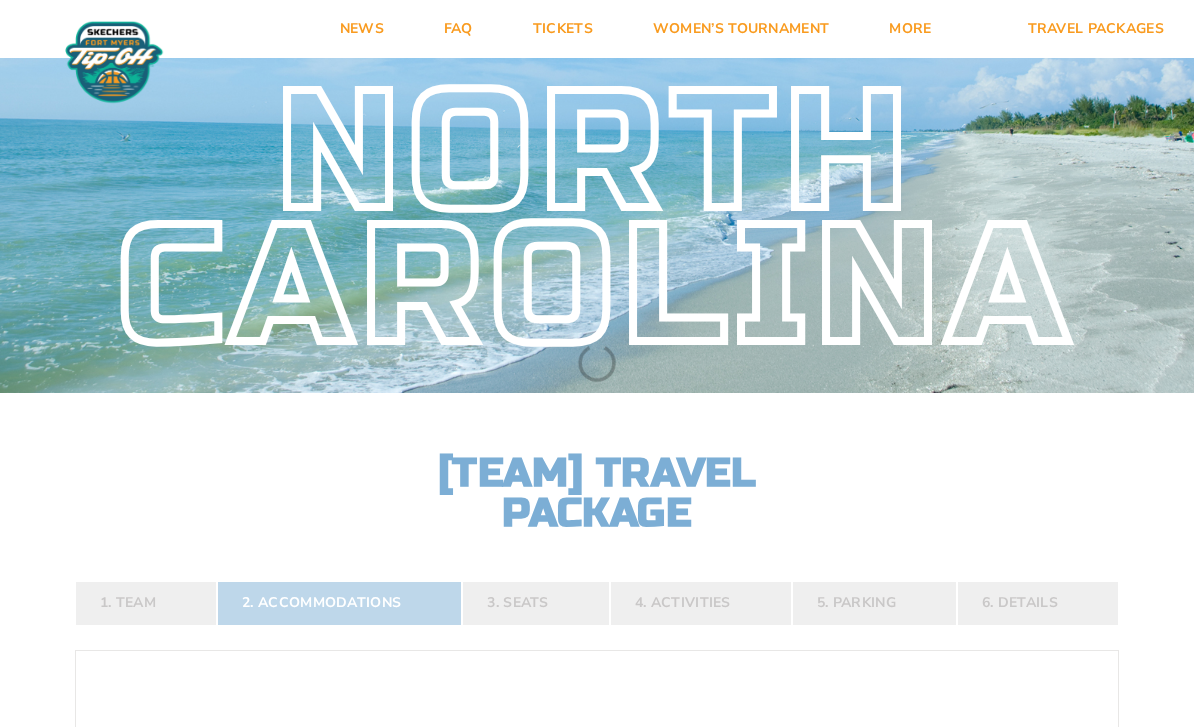scroll, scrollTop: -266, scrollLeft: 0, axis: vertical 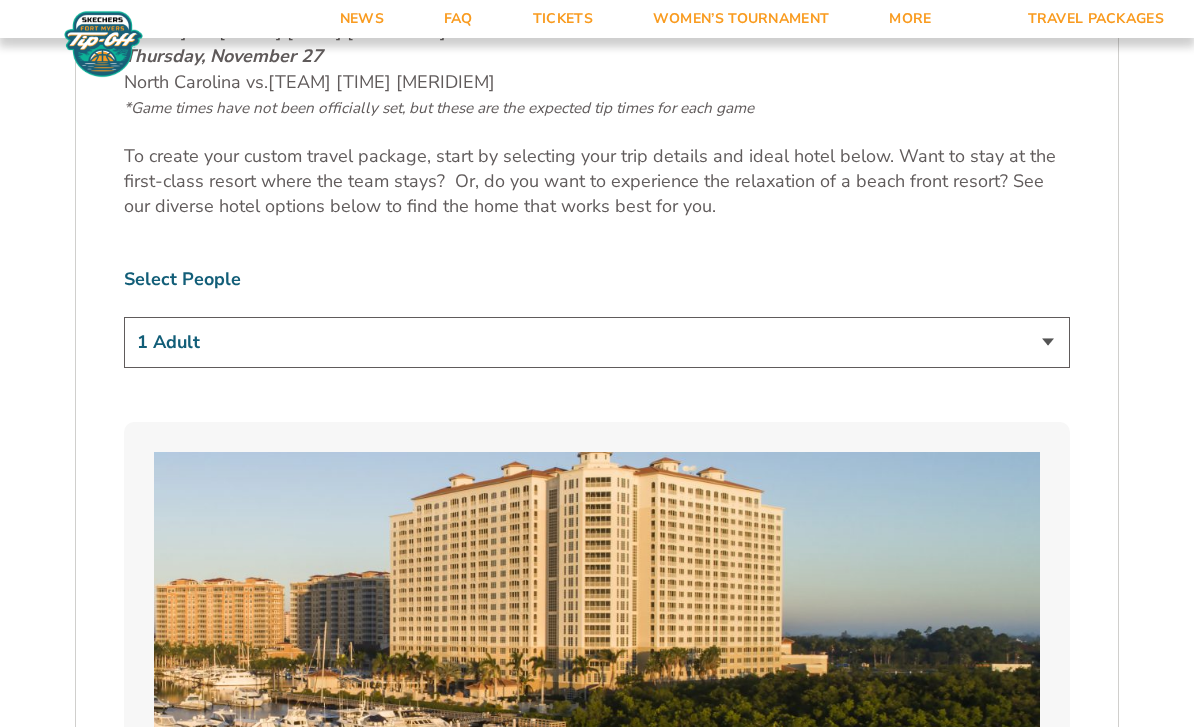 click on "1 Adult
2 Adults
3 Adults
4 Adults
2 Adults + 1 Child
2 Adults + 2 Children
2 Adults + 3 Children" at bounding box center [597, 342] 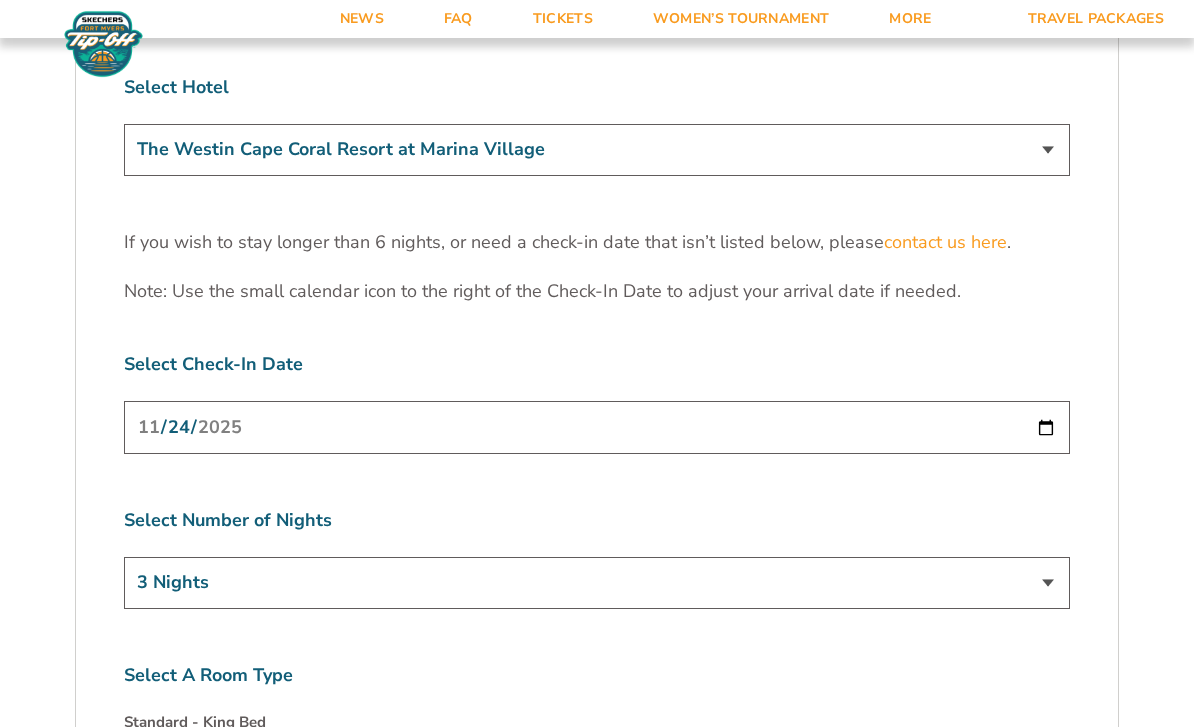 scroll, scrollTop: 6127, scrollLeft: 0, axis: vertical 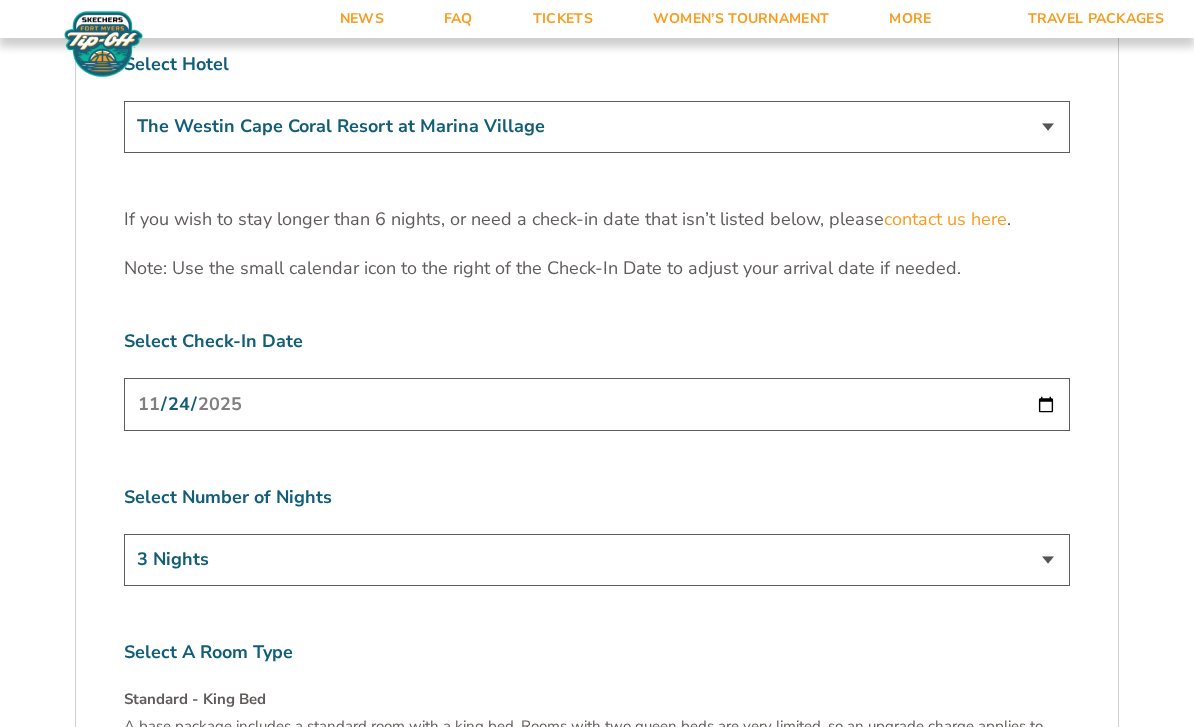 click on "The Westin Cape Coral Resort at Marina Village Margaritaville Beach Resort Pink Shell Beach Resort & Marina Luminary Hotel & Co., Autograph Collection" at bounding box center (597, 126) 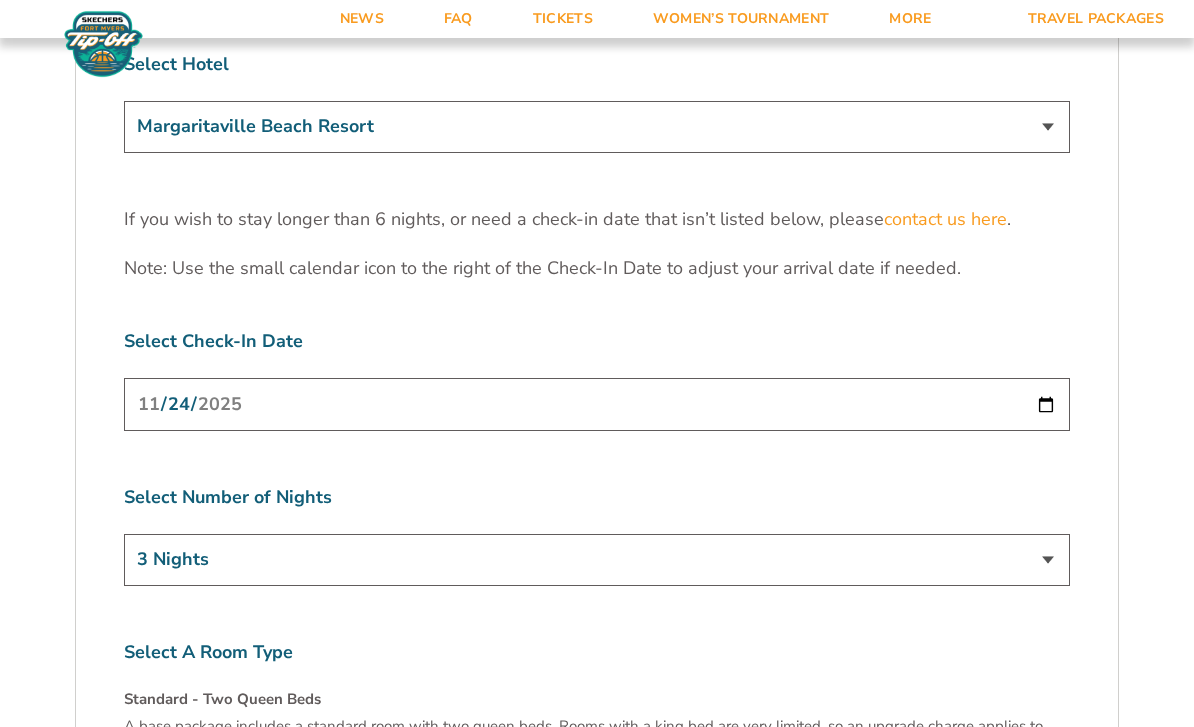 click on "2025-11-24" at bounding box center (597, 404) 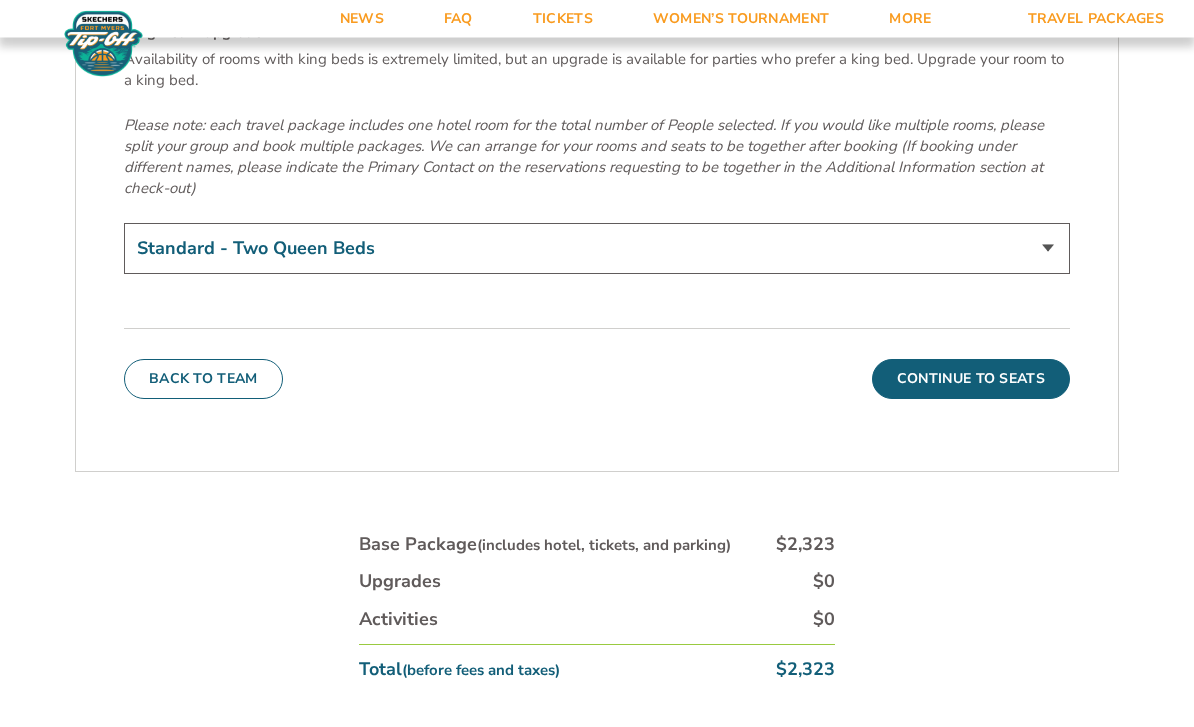 scroll, scrollTop: 6887, scrollLeft: 0, axis: vertical 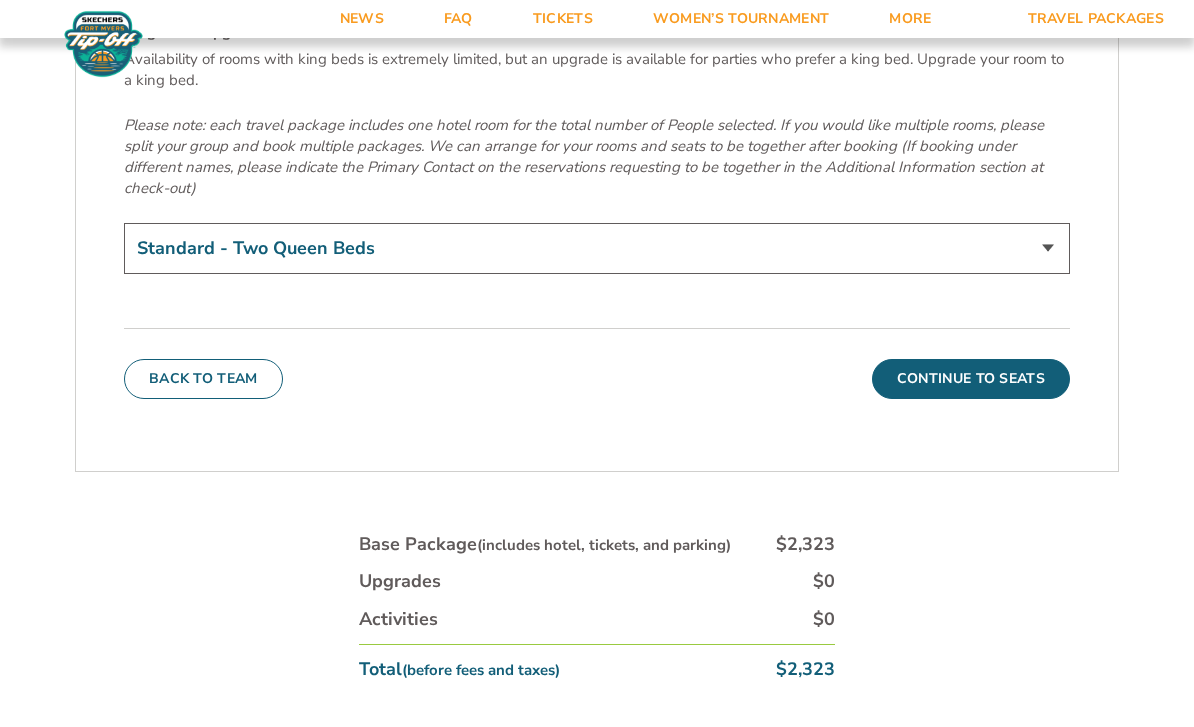 click on "Standard - Two Queen Beds King Bed - Upgrade (+$15 per night)" at bounding box center (597, 248) 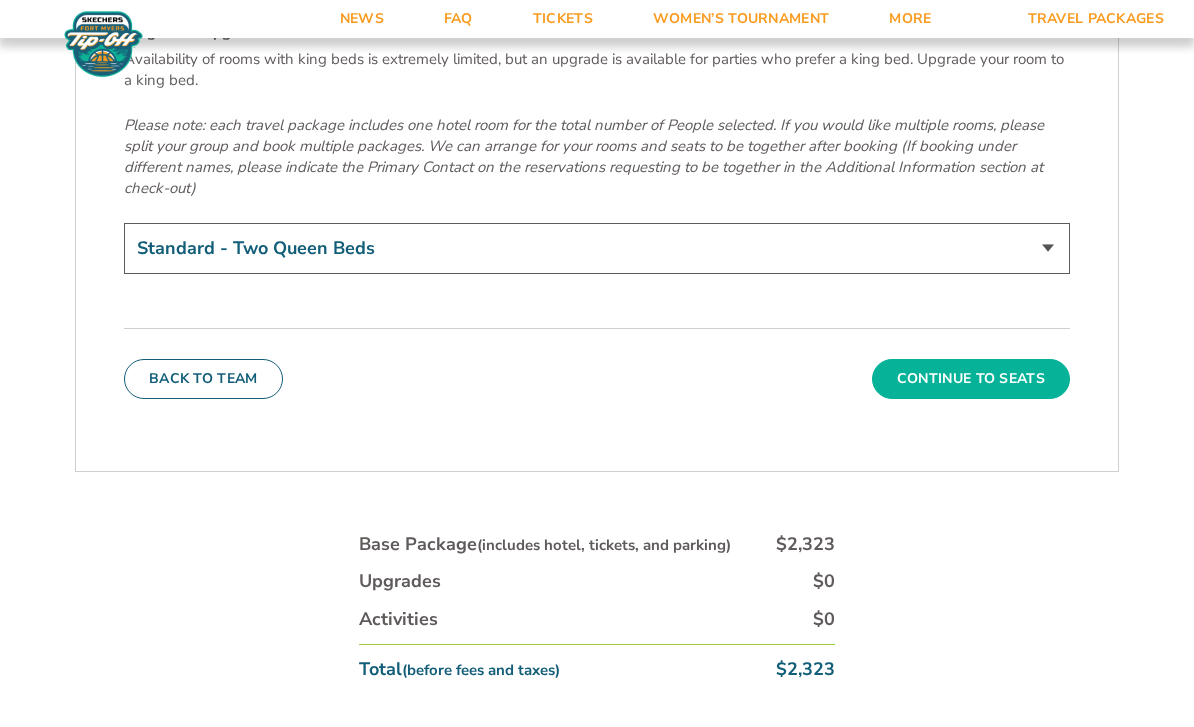 click on "Continue To Seats" at bounding box center [971, 379] 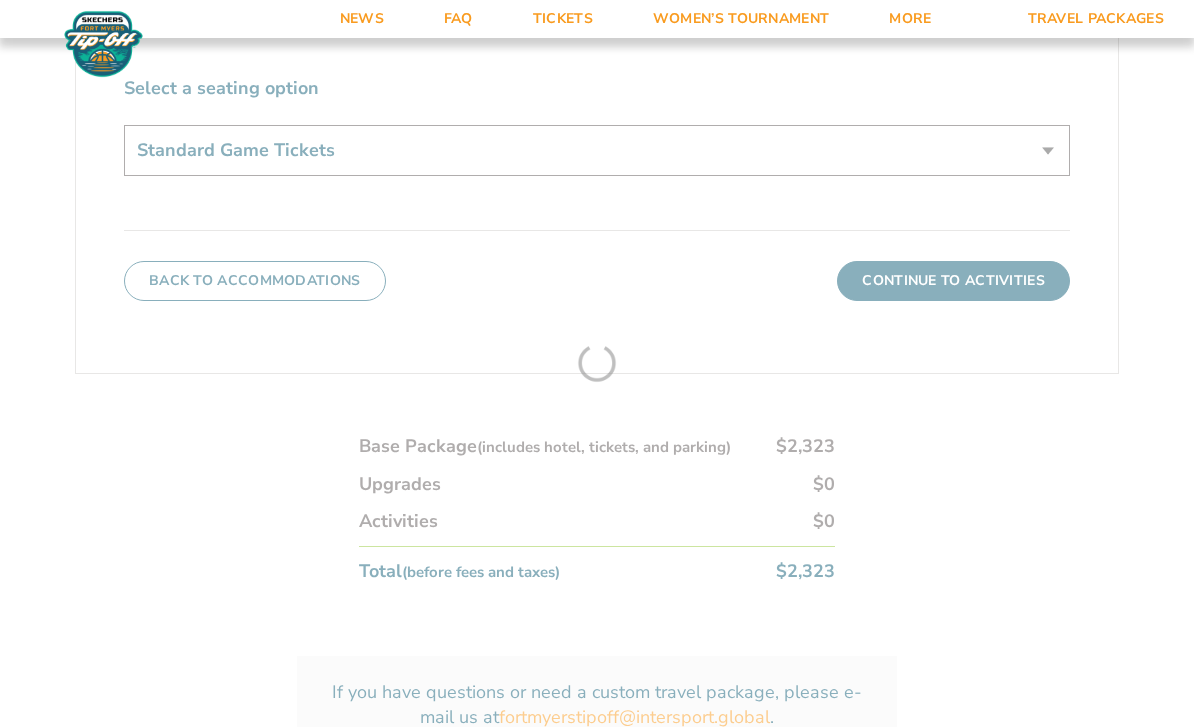 scroll, scrollTop: 374, scrollLeft: 0, axis: vertical 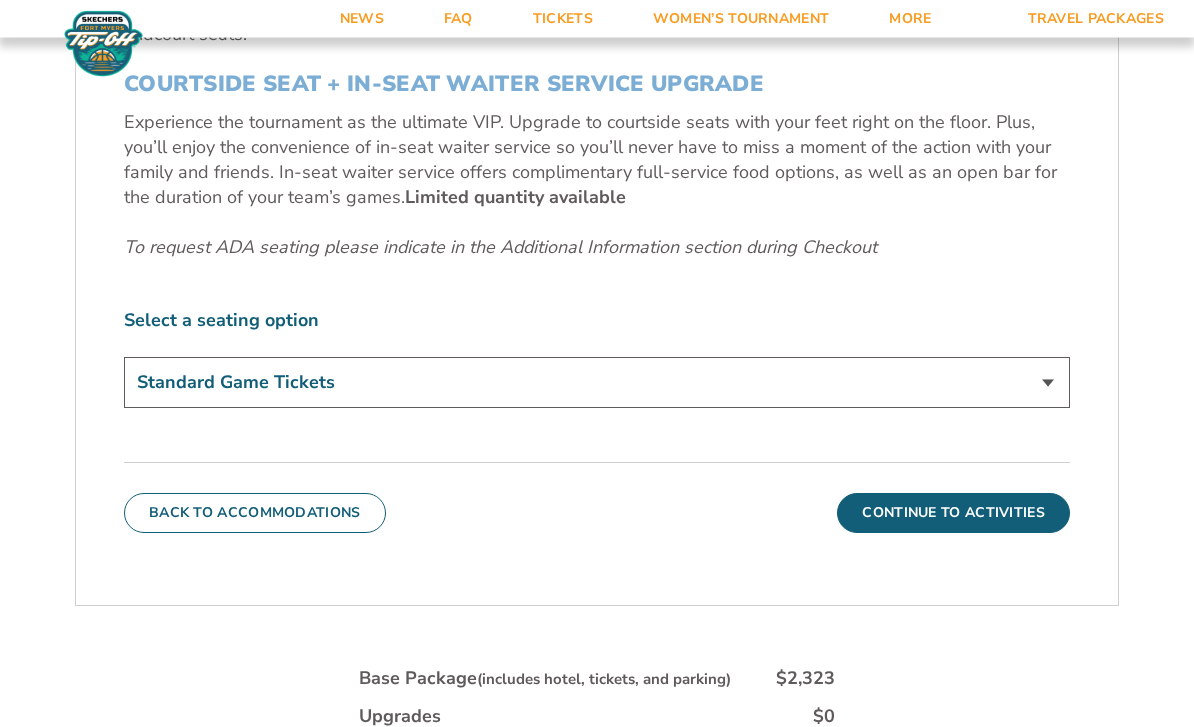 click on "Standard Game Tickets
Midcourt Seat Upgrade (+$[PRICE] per person)
Courtside Seat + Waiter Service Upgrade (+$[PRICE] per person)" at bounding box center (597, 383) 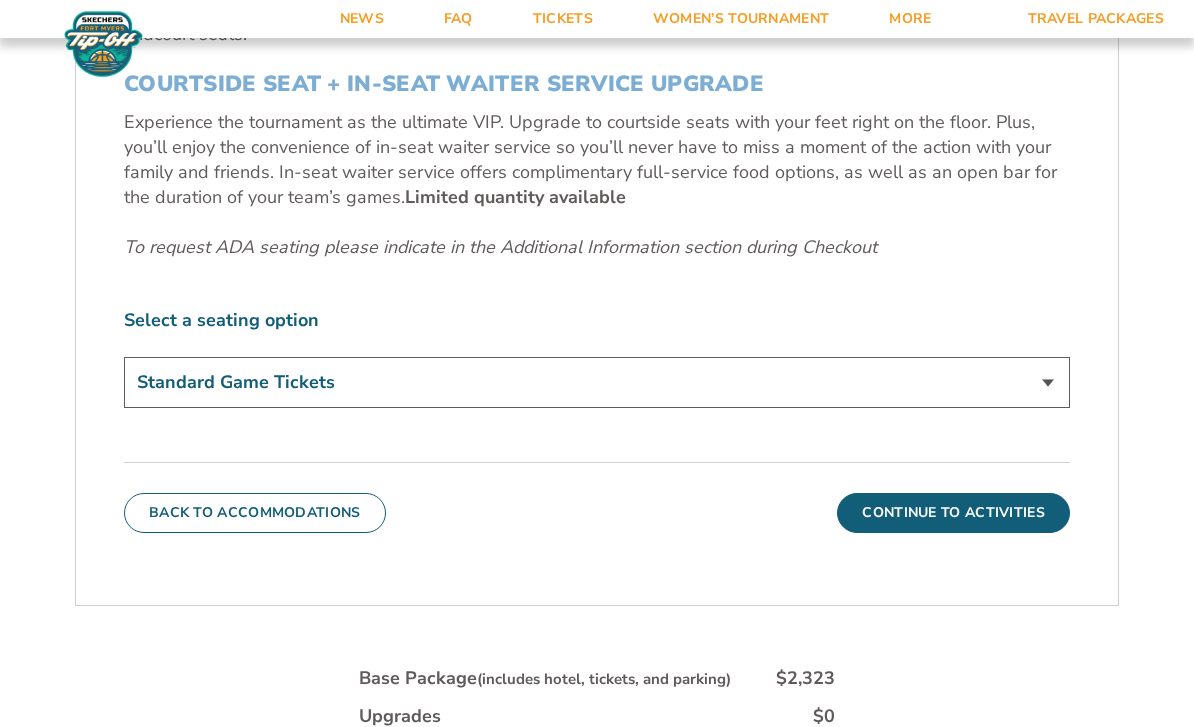 select on "Midcourt Seat Upgrade" 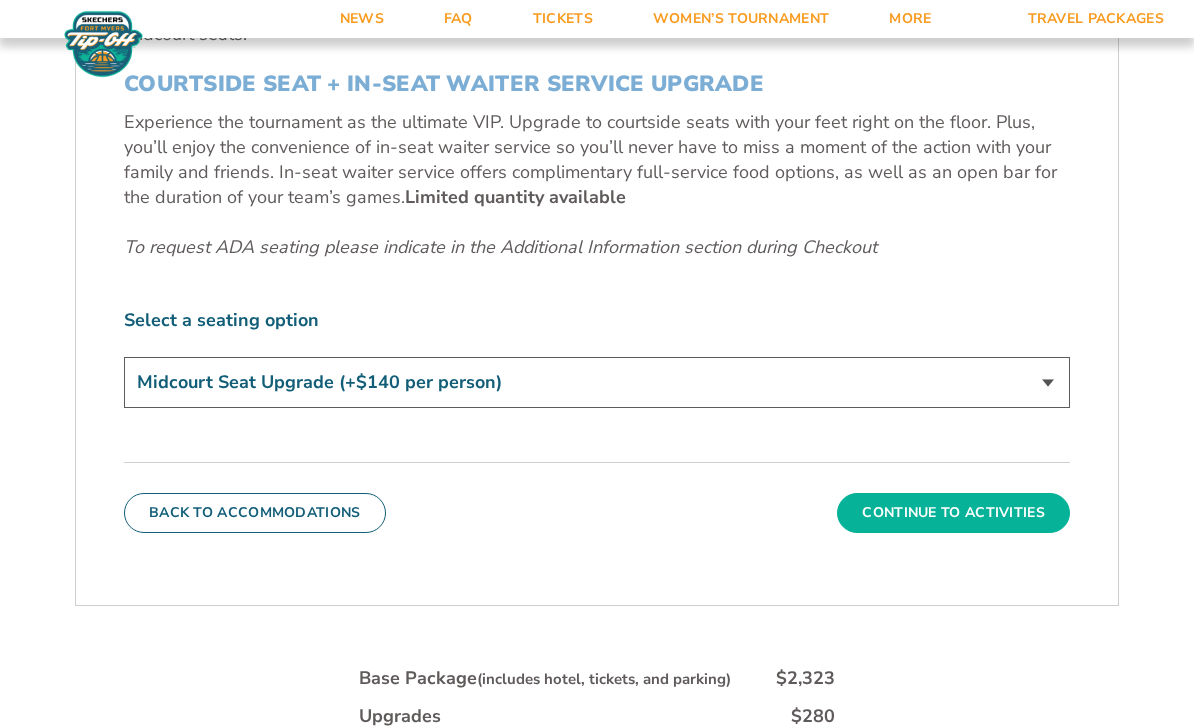 click on "Continue To Activities" at bounding box center [953, 513] 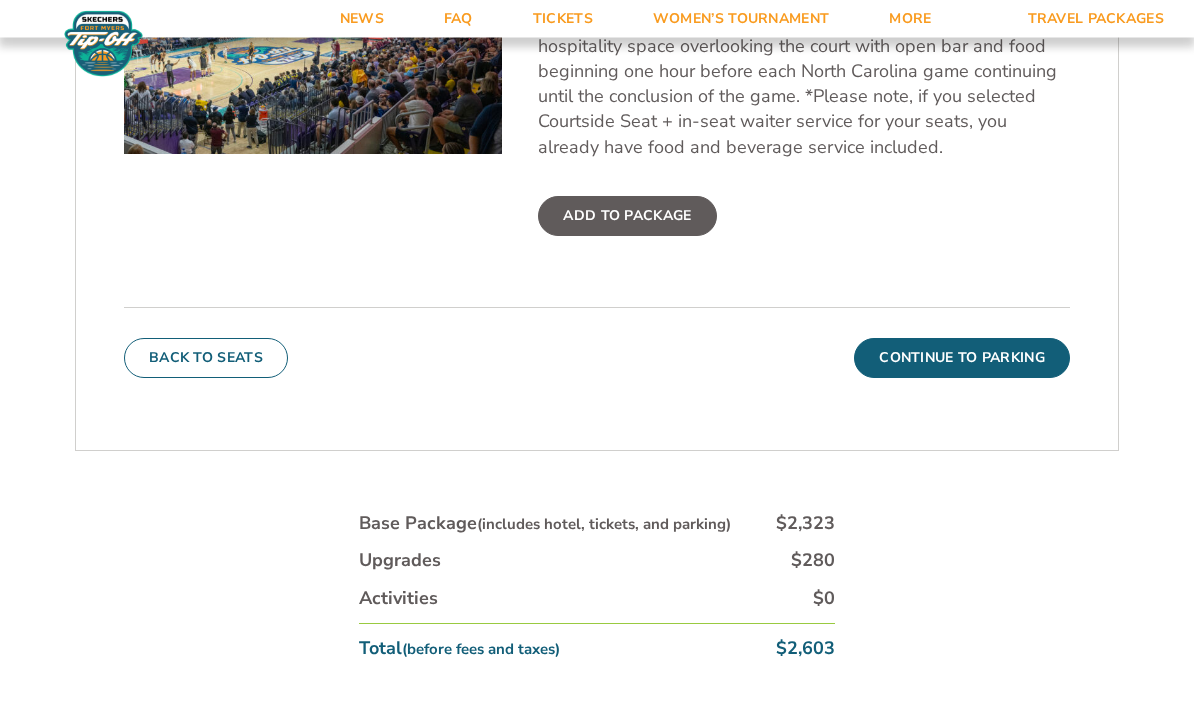 scroll, scrollTop: 823, scrollLeft: 0, axis: vertical 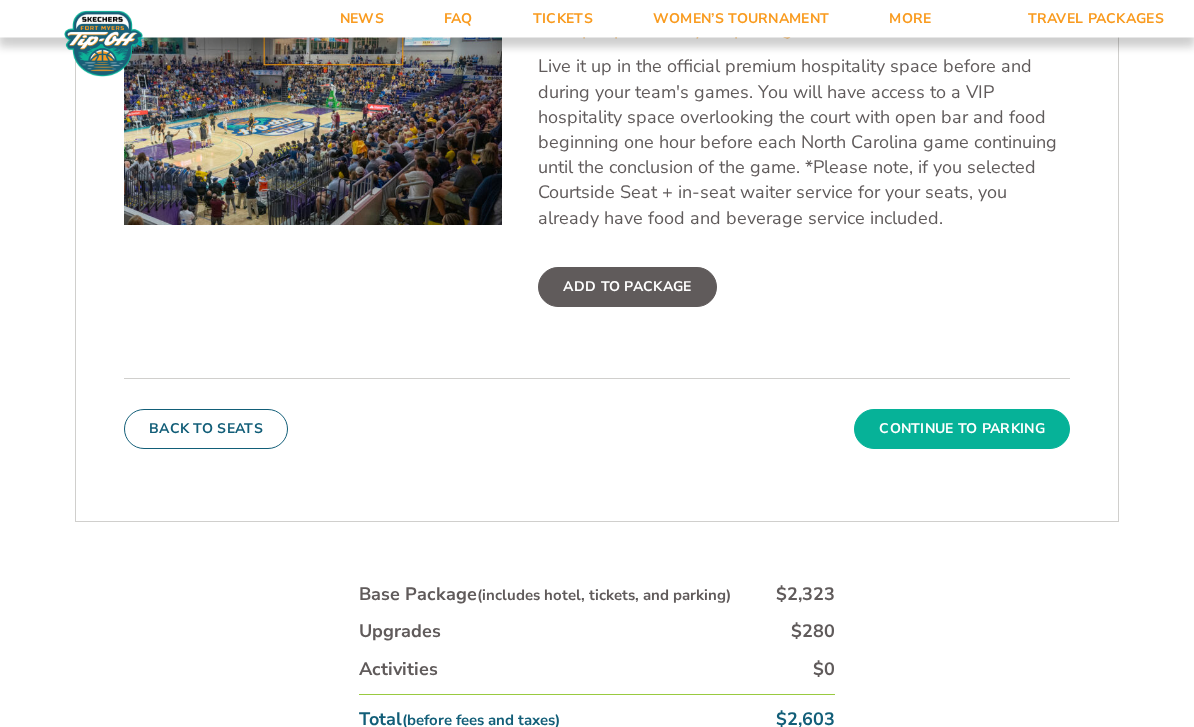 click on "Continue To Parking" at bounding box center [962, 430] 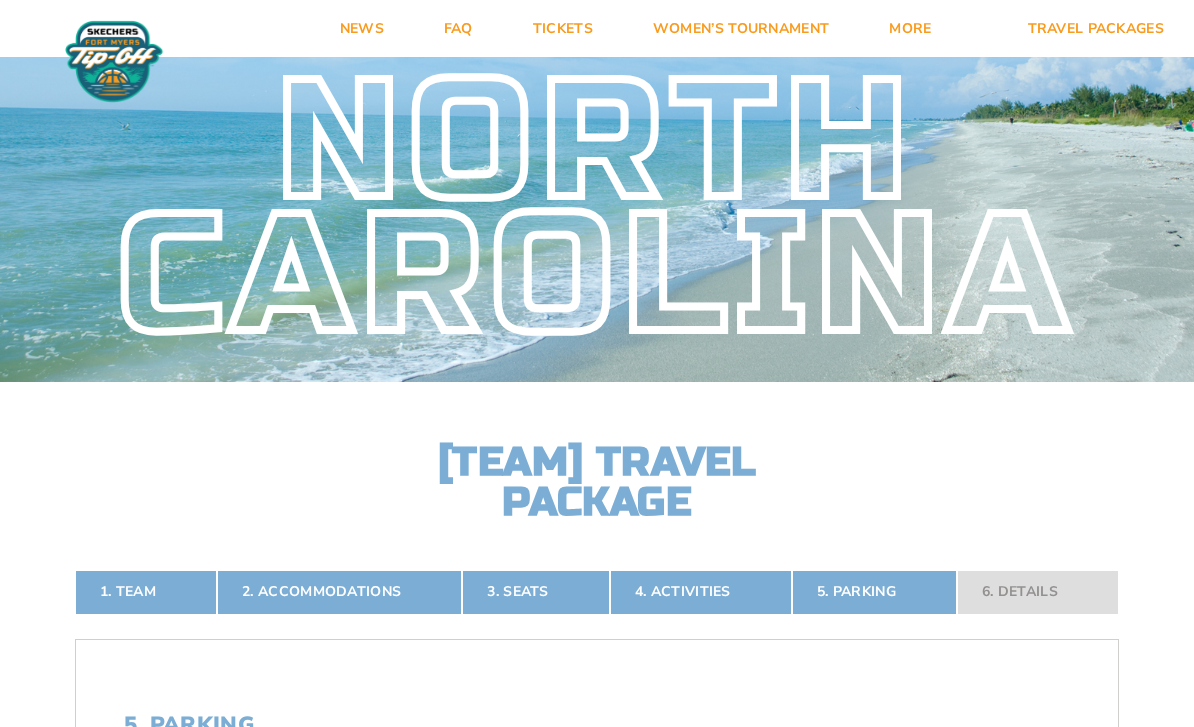 scroll, scrollTop: 0, scrollLeft: 0, axis: both 